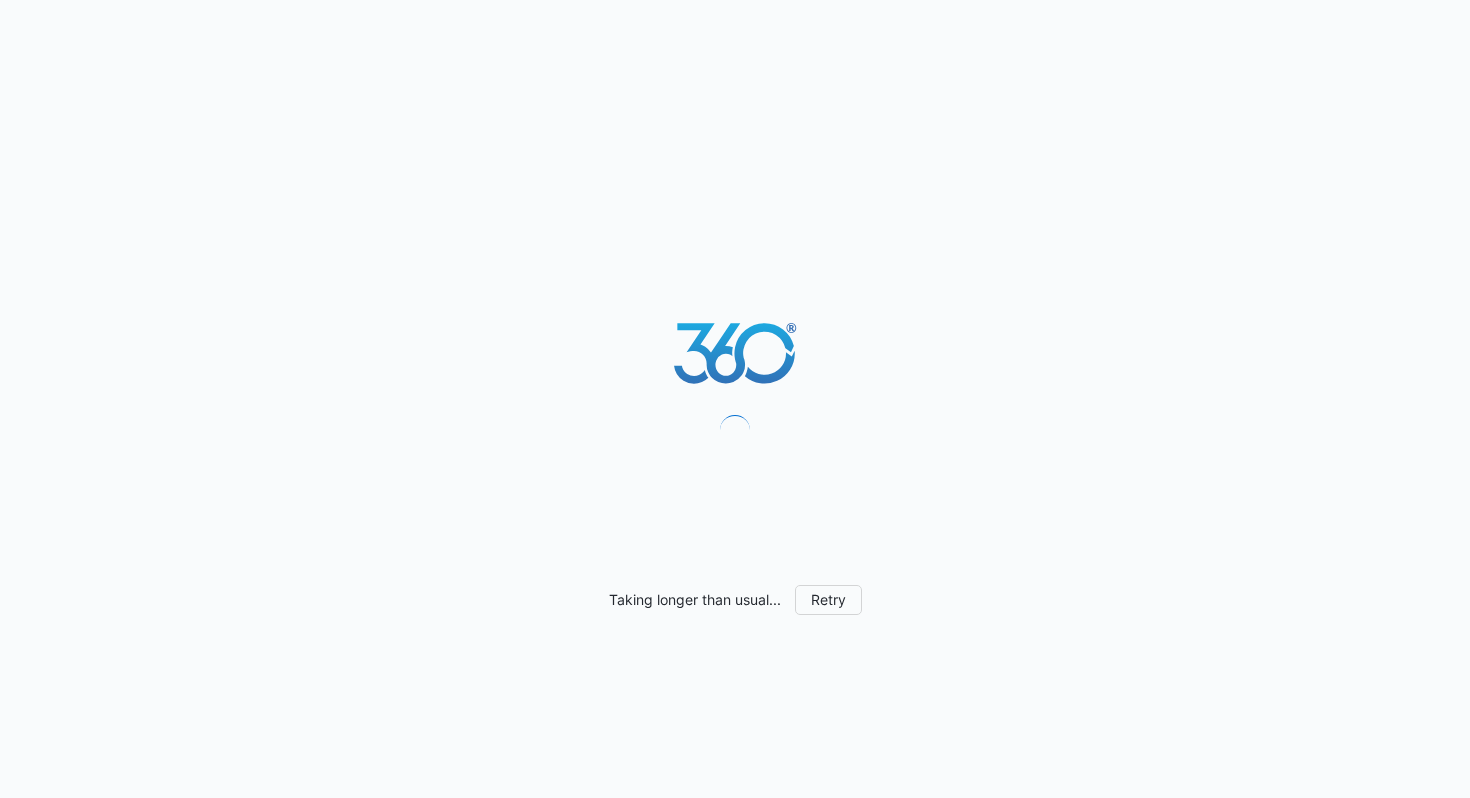 scroll, scrollTop: 0, scrollLeft: 0, axis: both 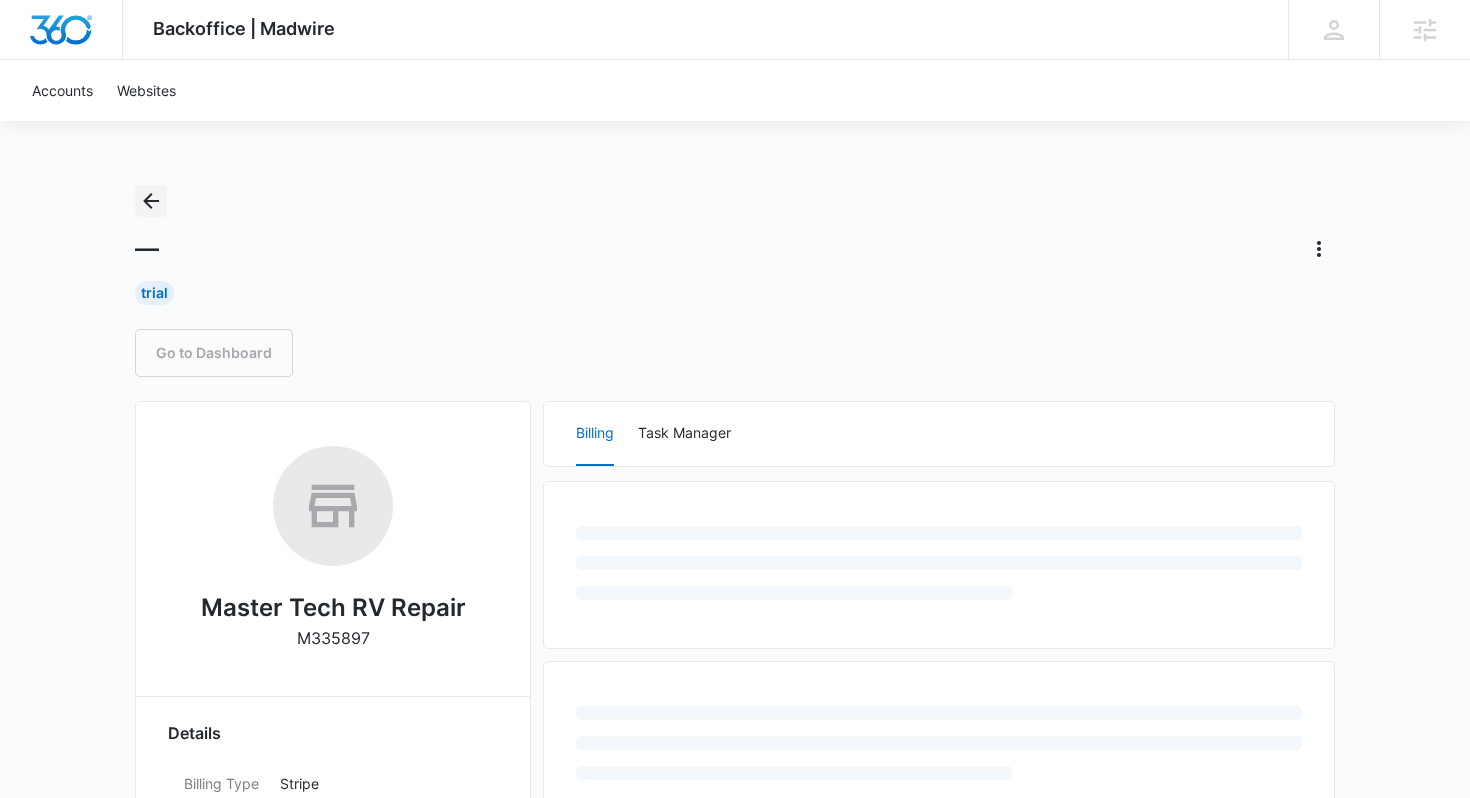 click 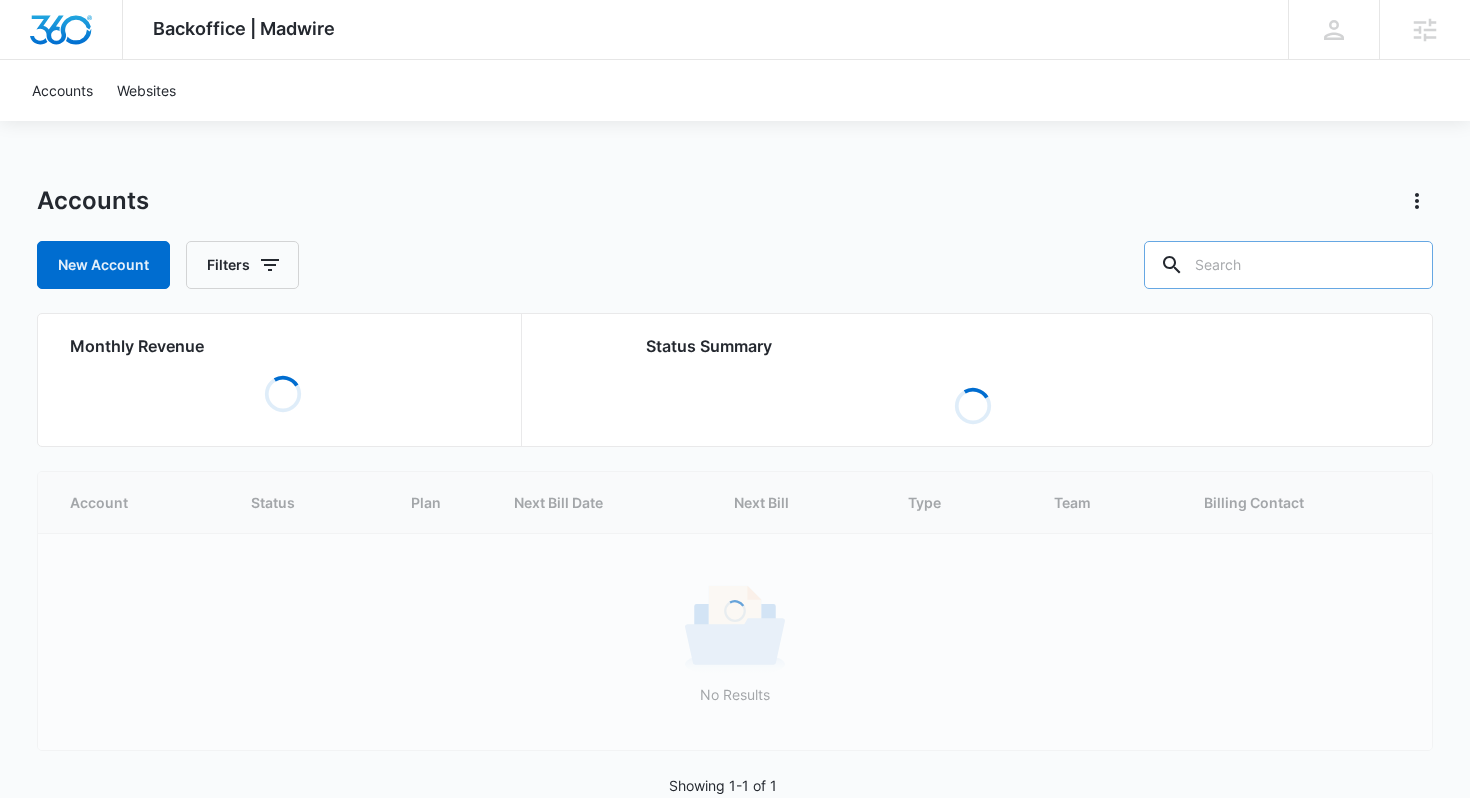 click at bounding box center [1288, 265] 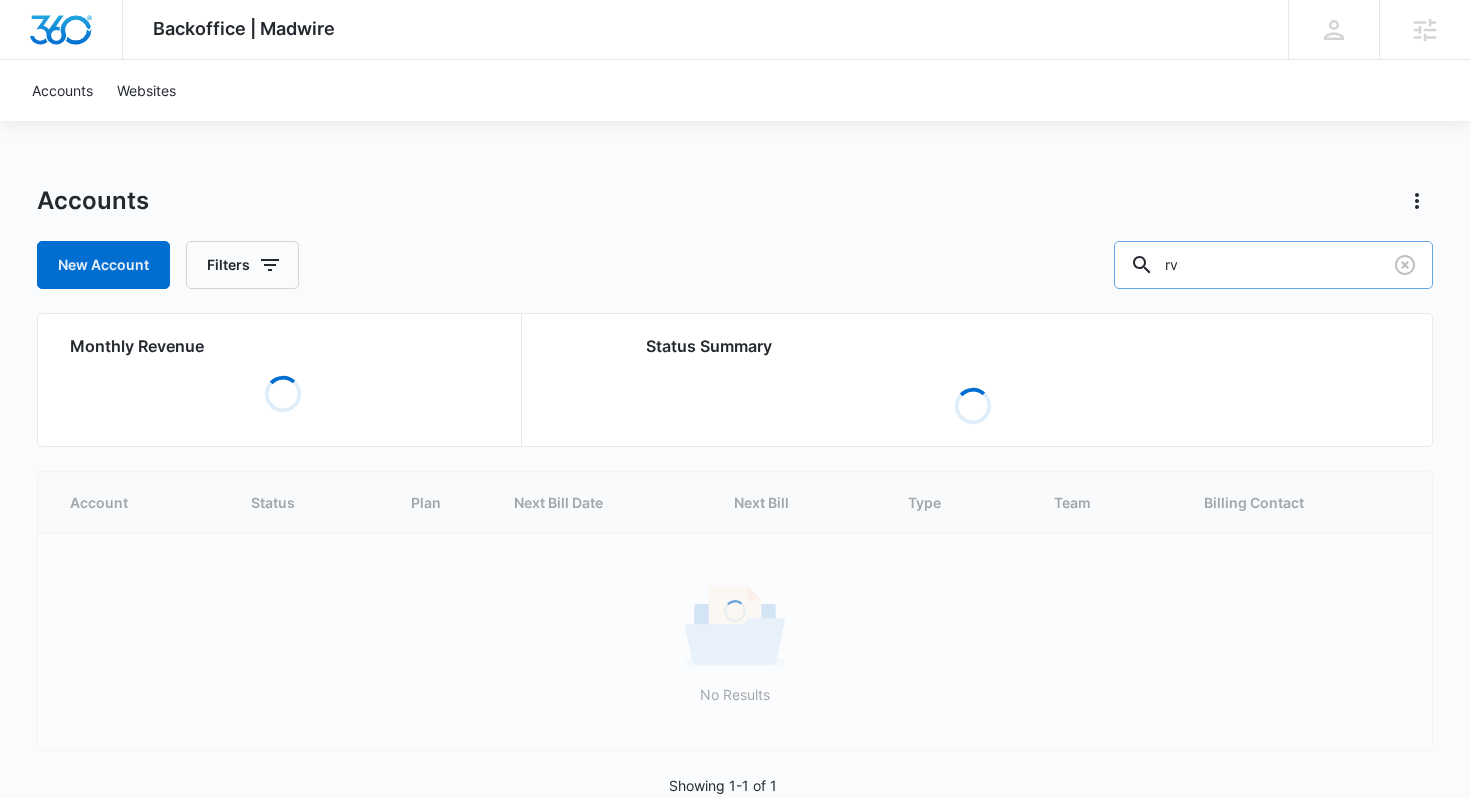 type on "rv" 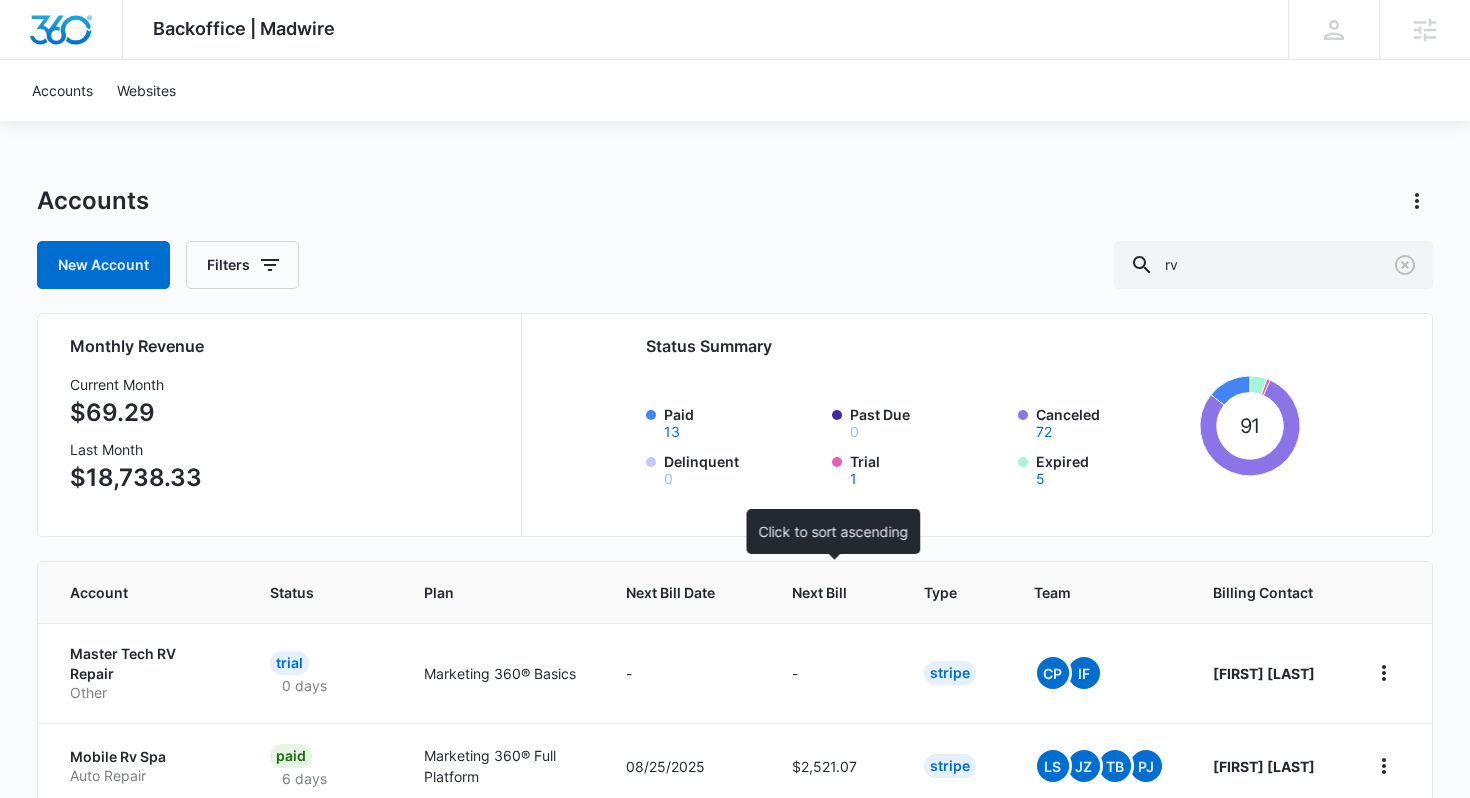 click on "Next Bill" at bounding box center [819, 592] 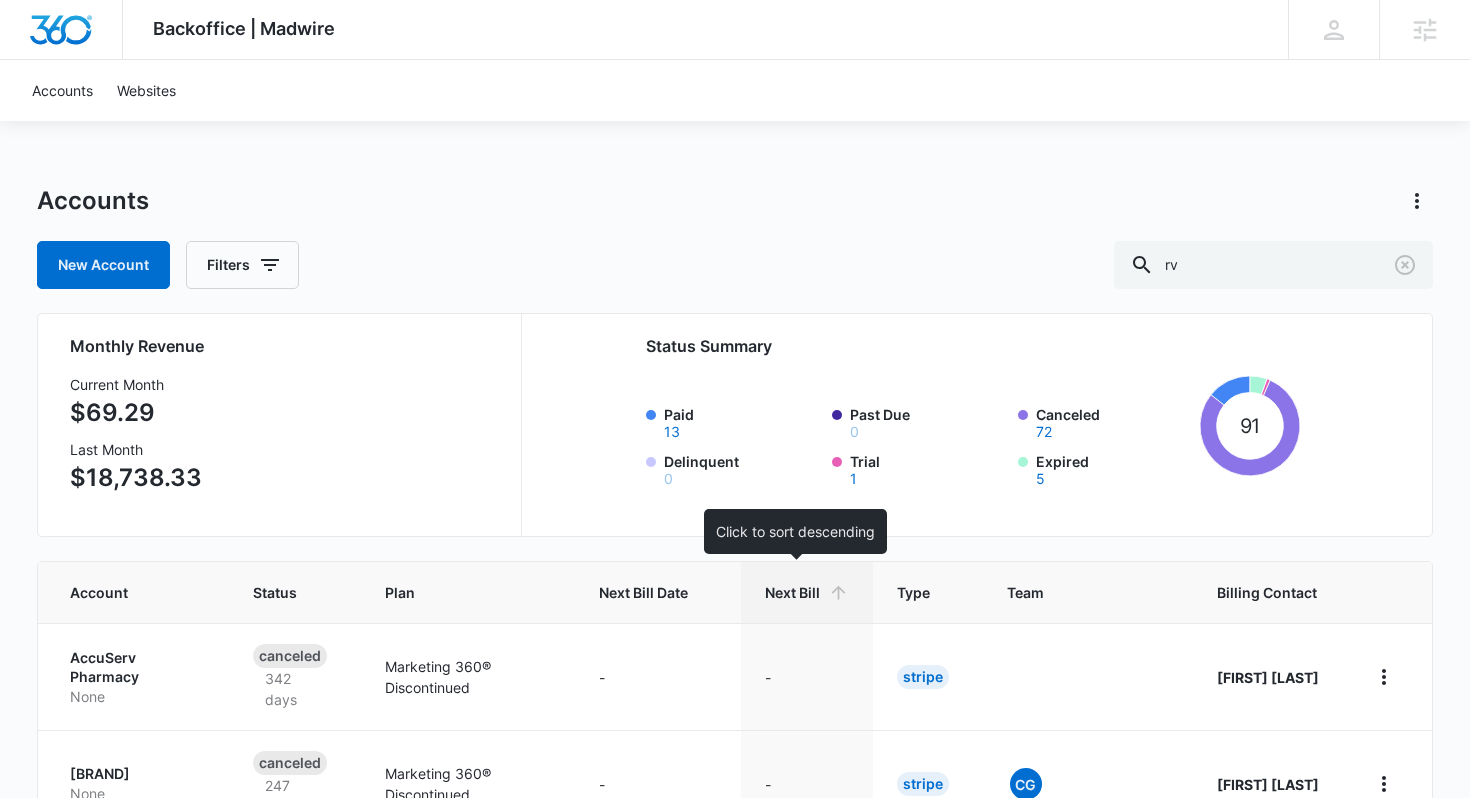 click 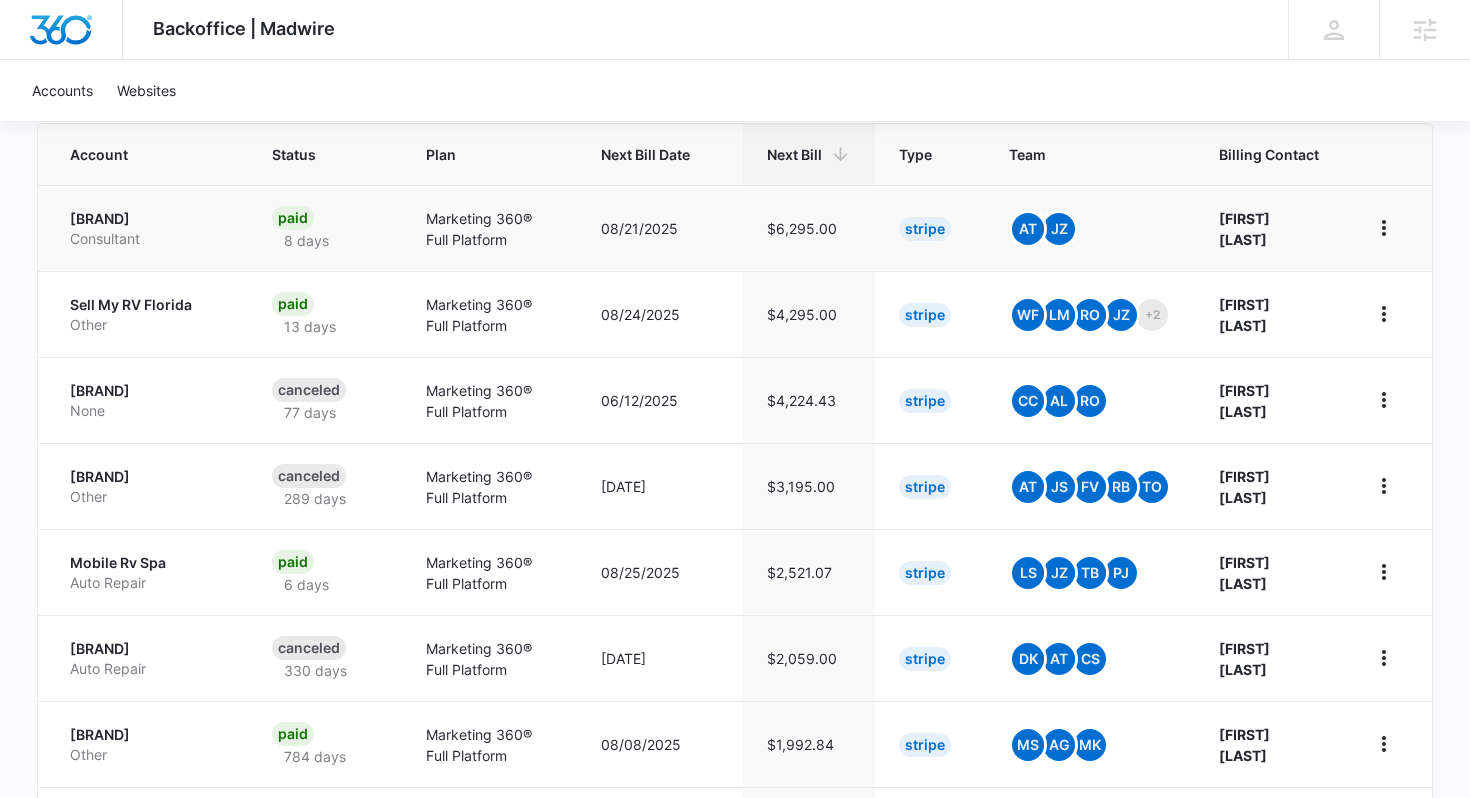 scroll, scrollTop: 440, scrollLeft: 0, axis: vertical 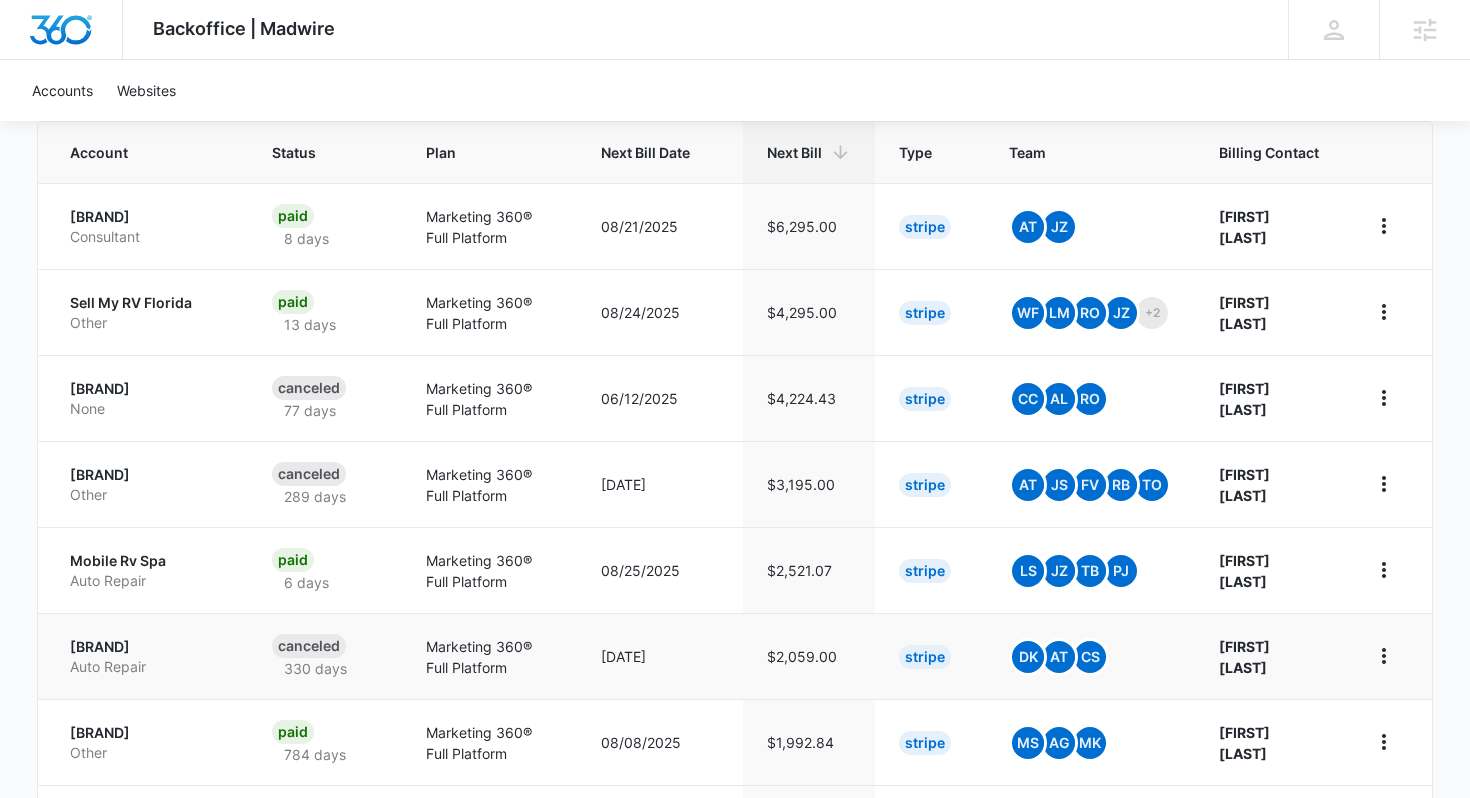 click on "[BRAND]" at bounding box center (147, 647) 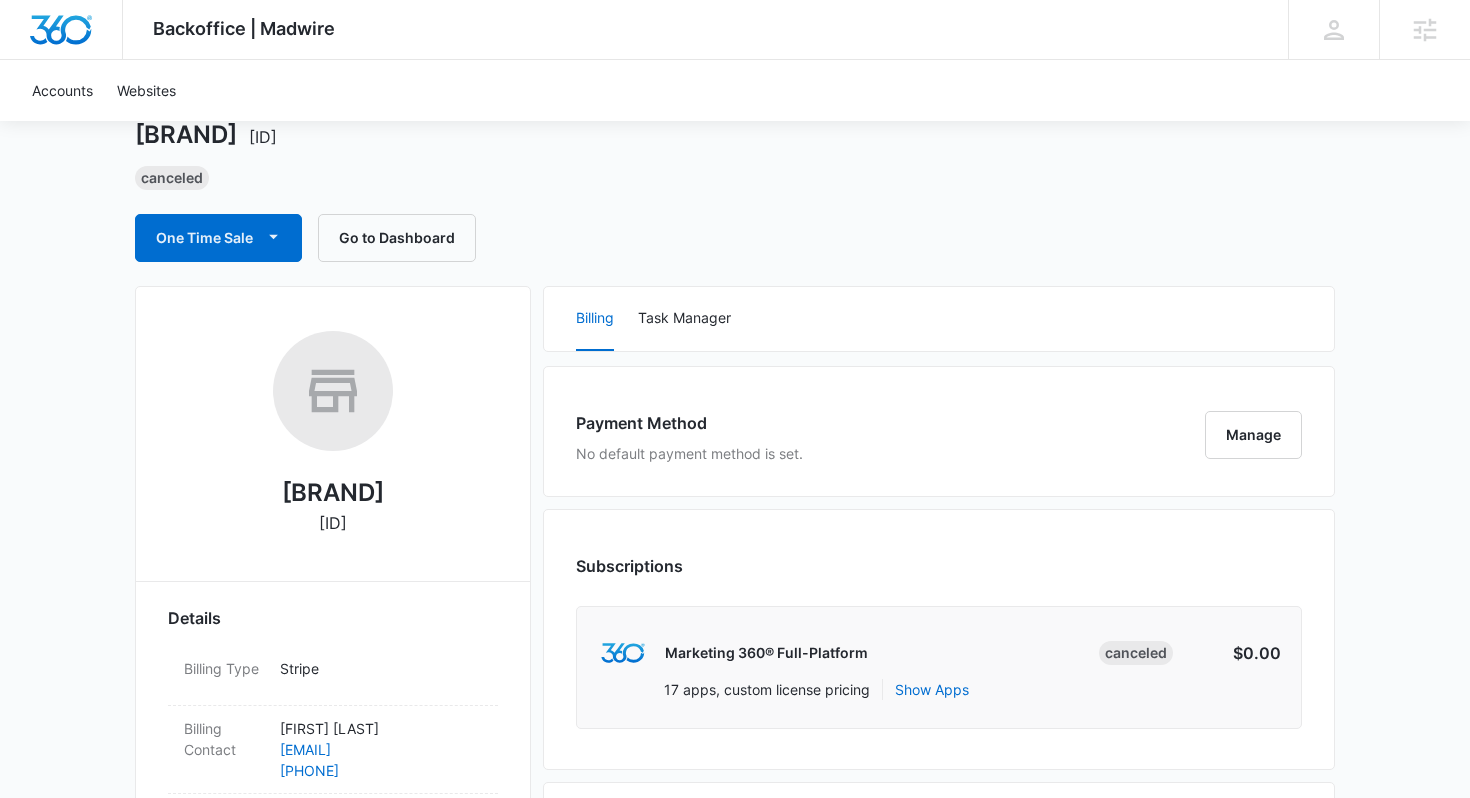 scroll, scrollTop: 0, scrollLeft: 0, axis: both 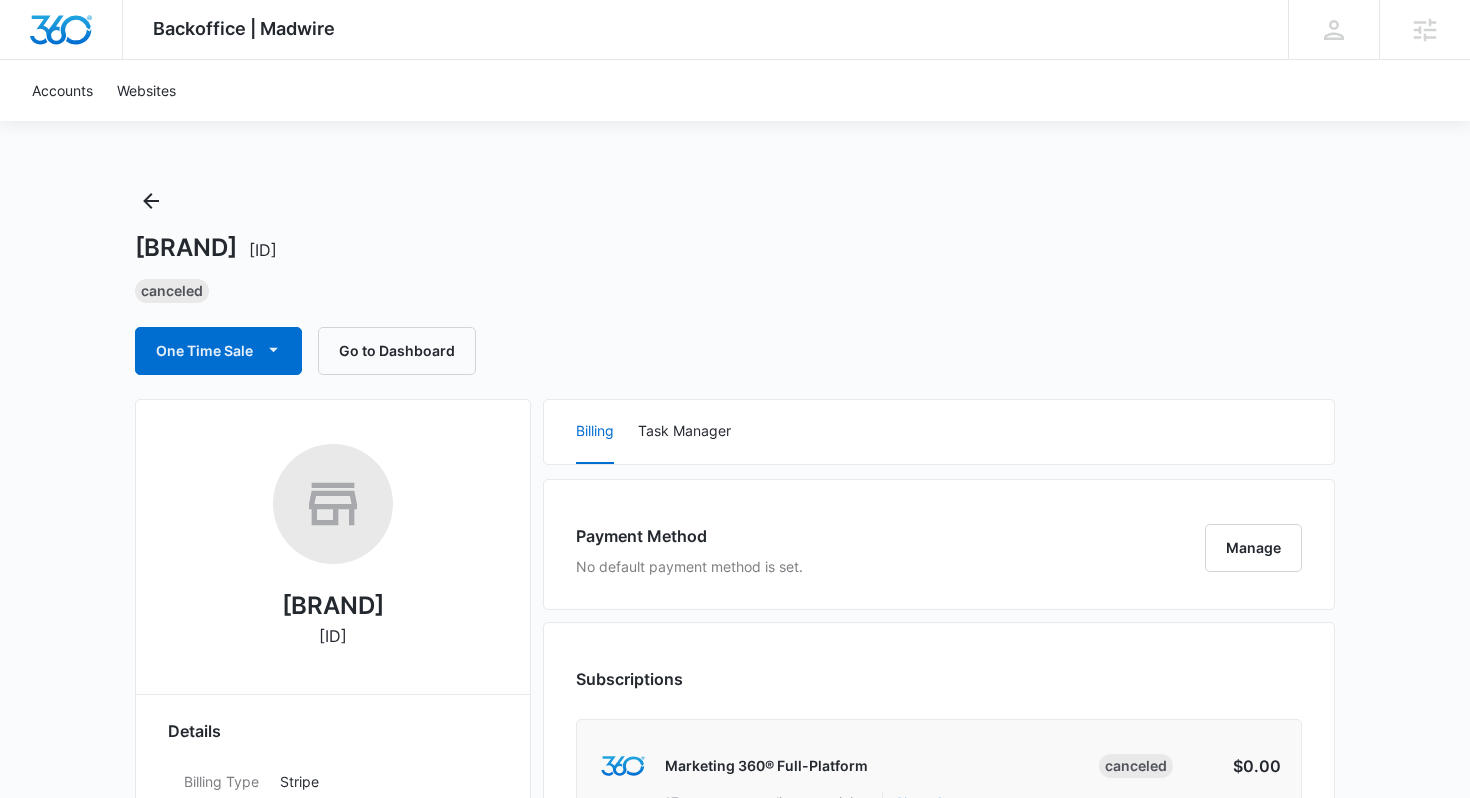 drag, startPoint x: 325, startPoint y: 641, endPoint x: 148, endPoint y: 611, distance: 179.52437 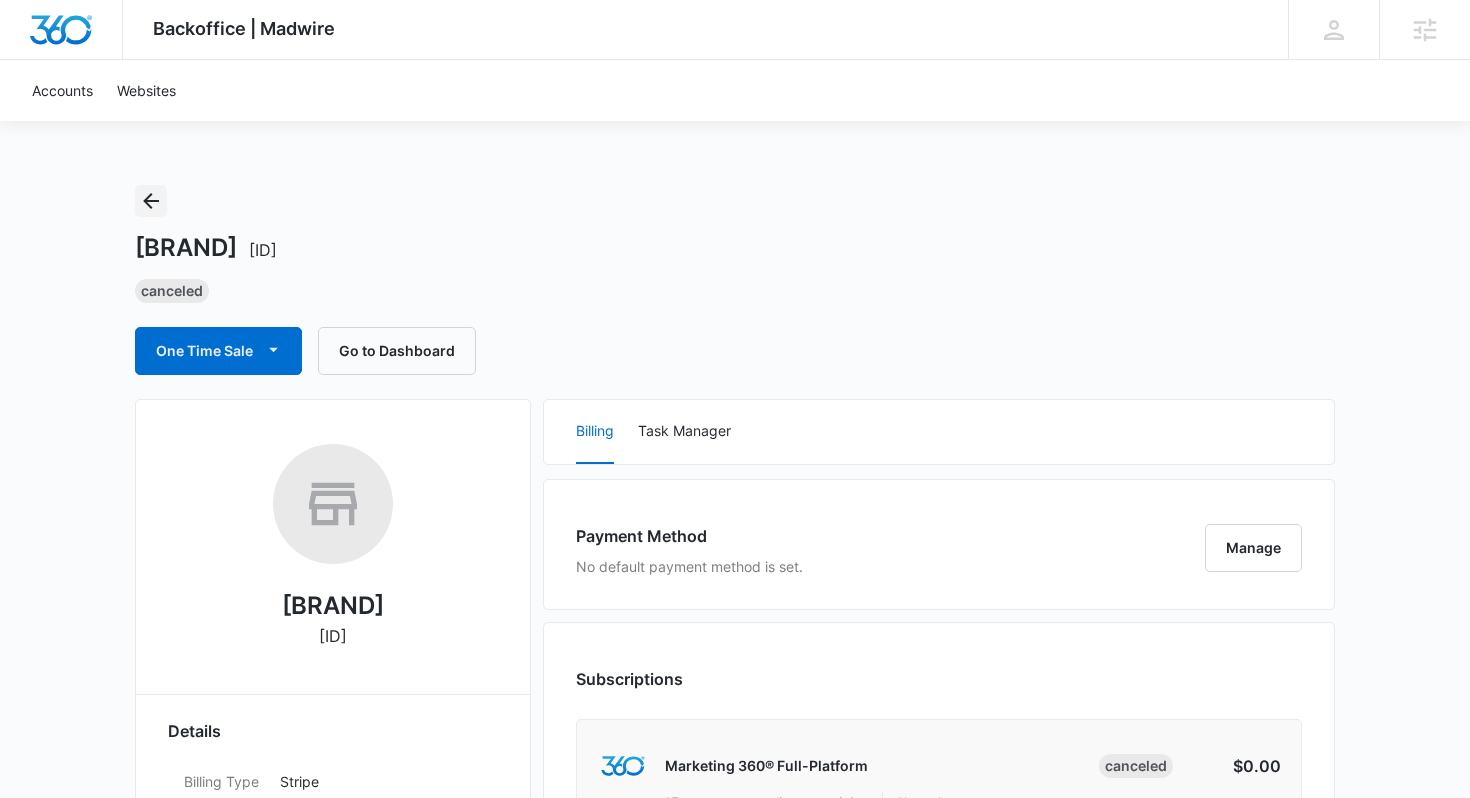 click 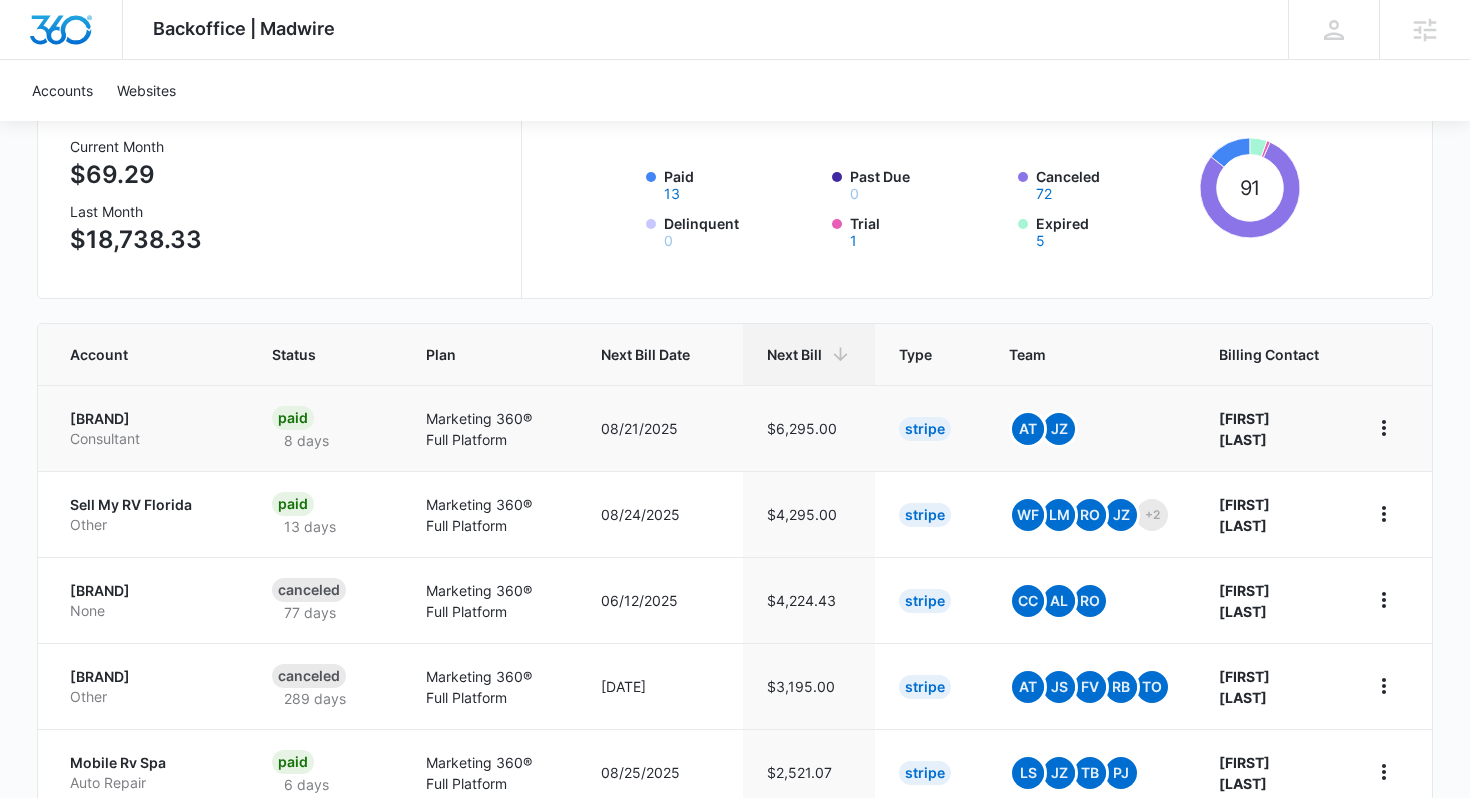 scroll, scrollTop: 0, scrollLeft: 0, axis: both 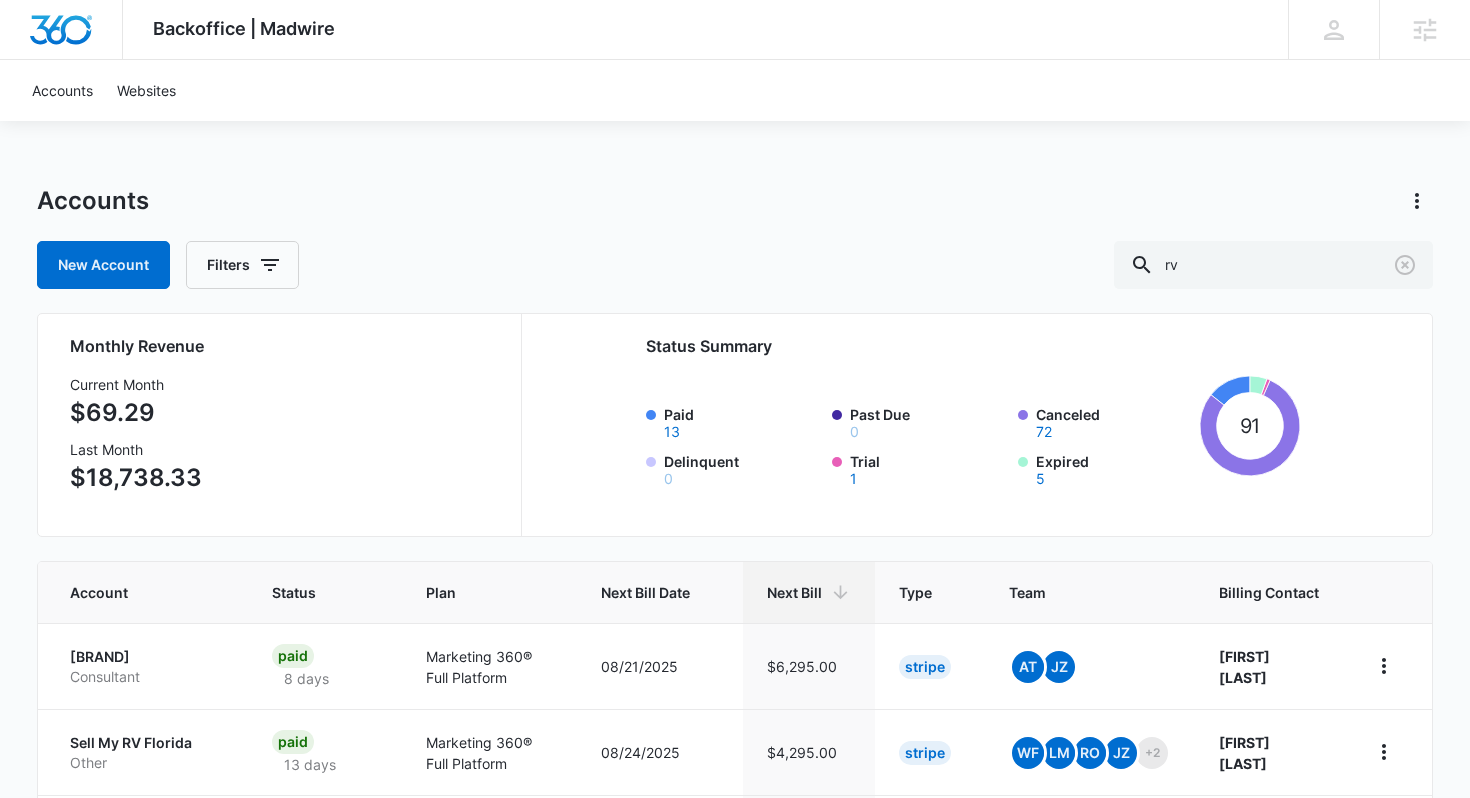 click on "Paid [NUMBER]" at bounding box center (742, 421) 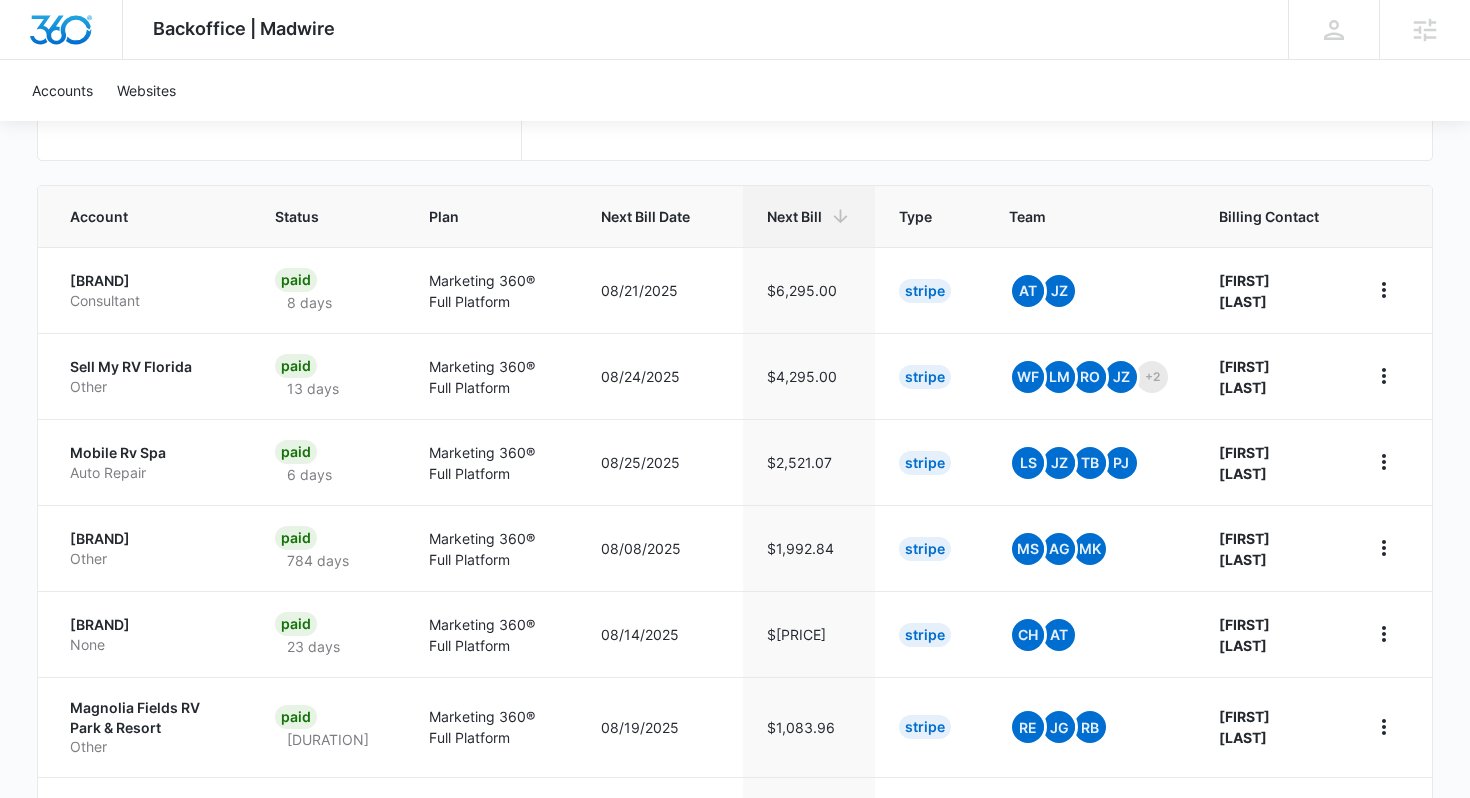scroll, scrollTop: 322, scrollLeft: 0, axis: vertical 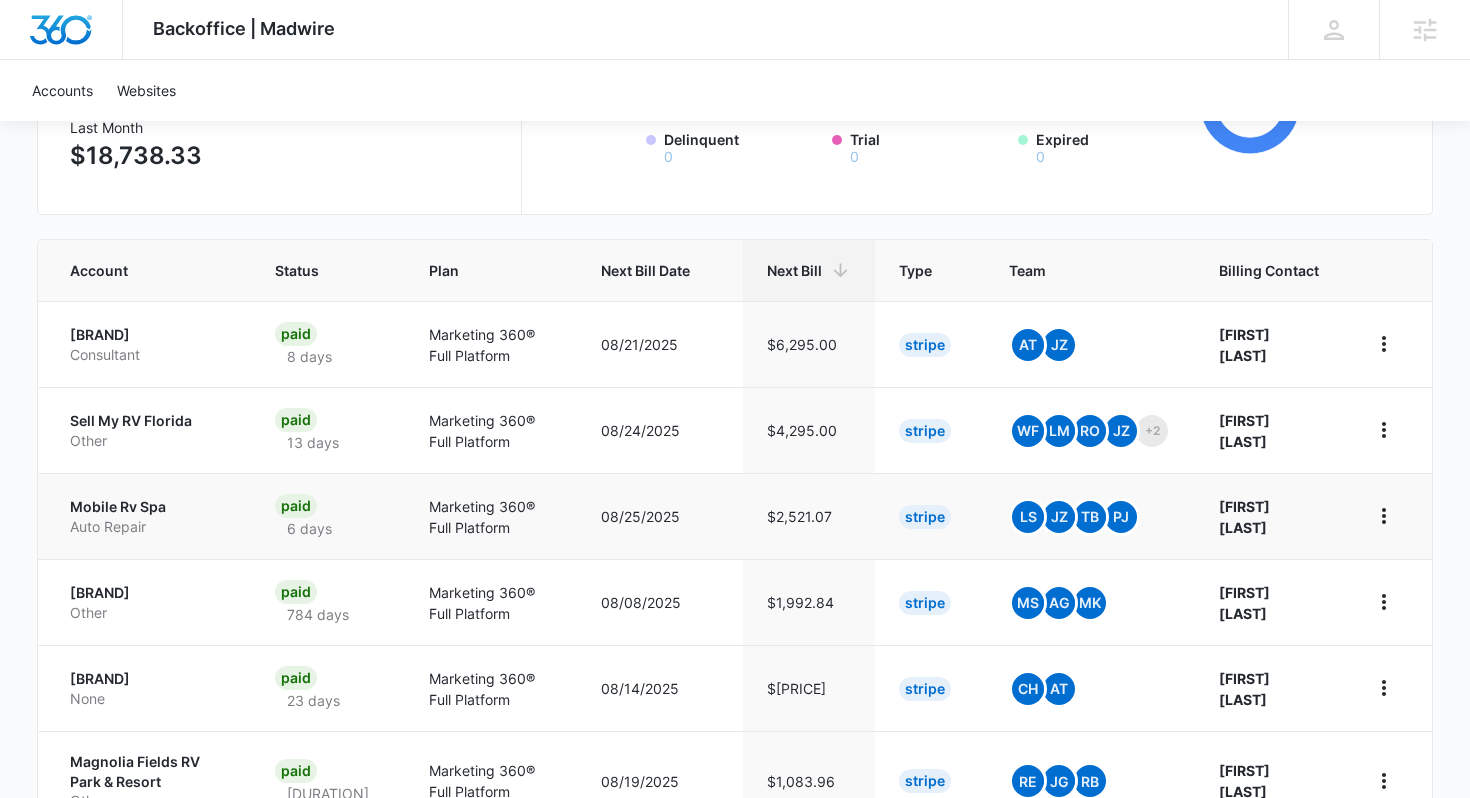 click on "Mobile Rv Spa" at bounding box center (148, 507) 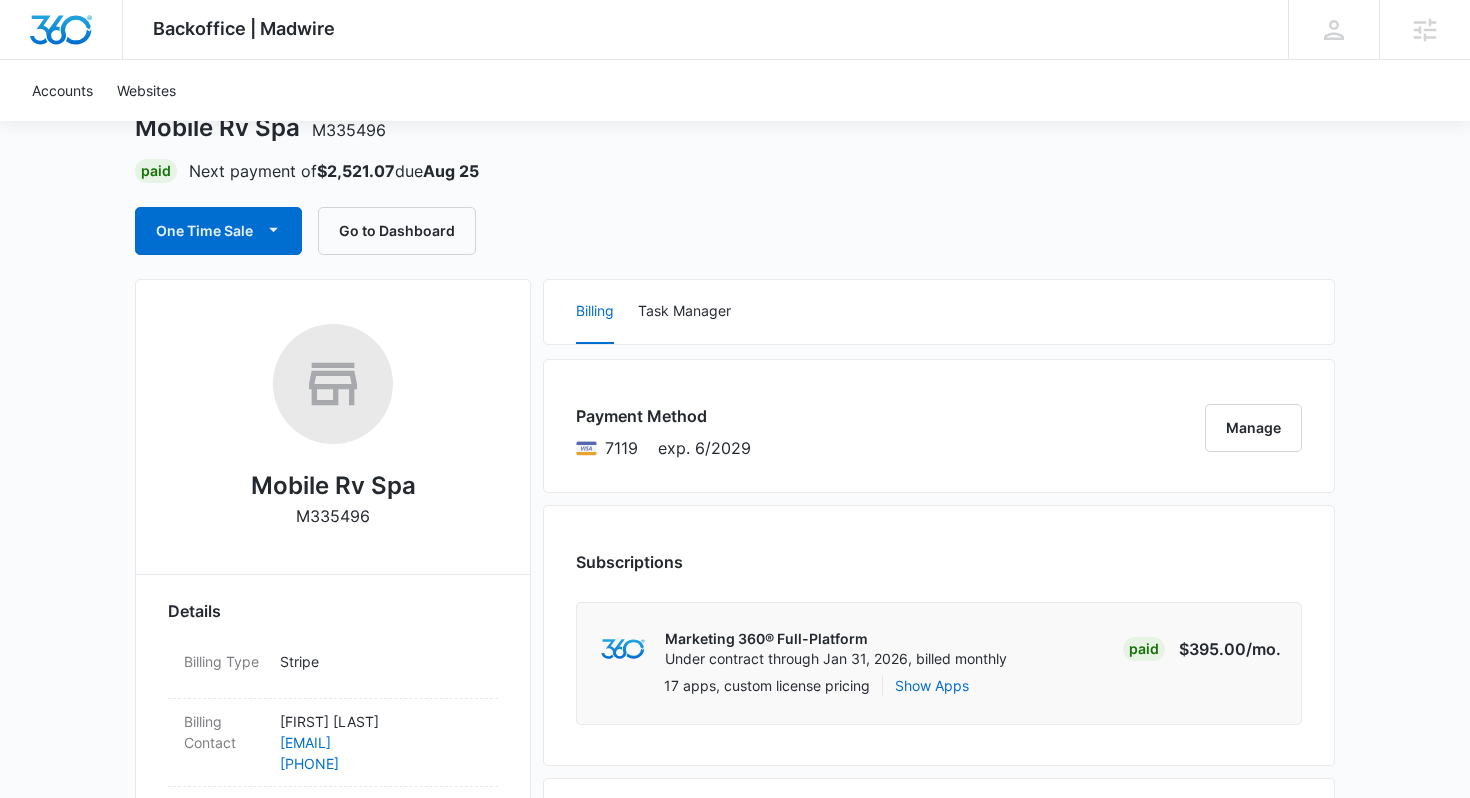 scroll, scrollTop: 0, scrollLeft: 0, axis: both 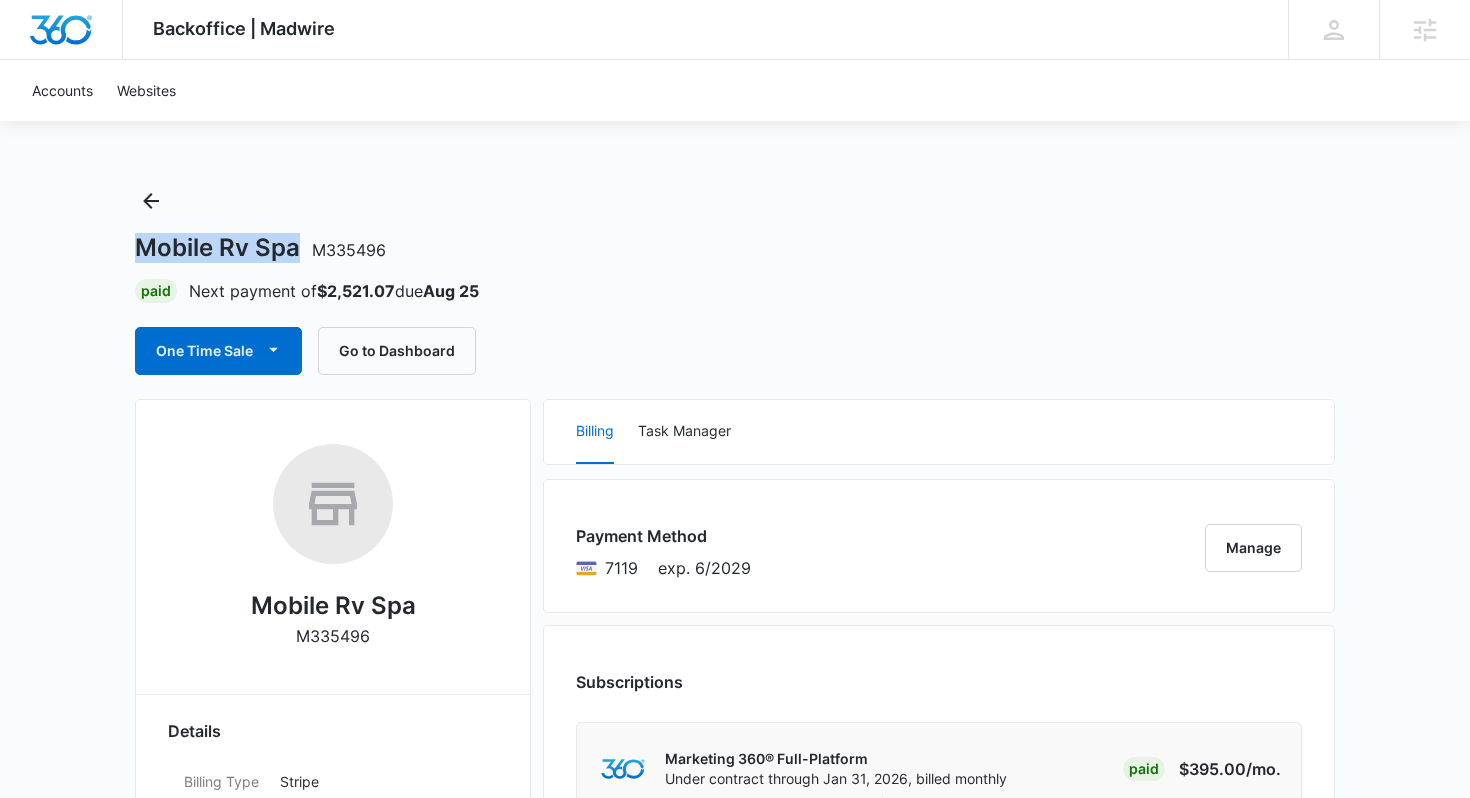 drag, startPoint x: 127, startPoint y: 241, endPoint x: 298, endPoint y: 241, distance: 171 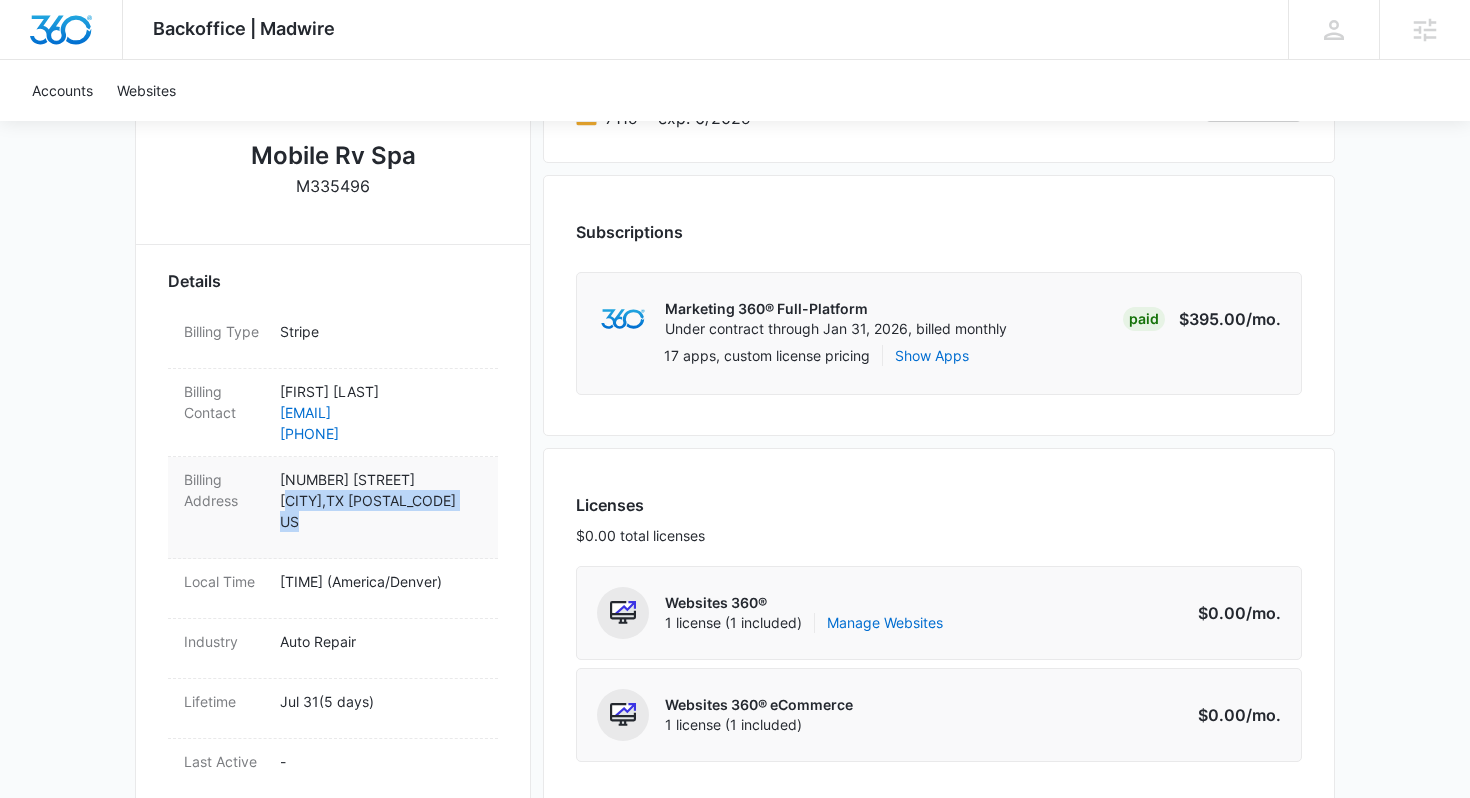 drag, startPoint x: 276, startPoint y: 507, endPoint x: 323, endPoint y: 529, distance: 51.894123 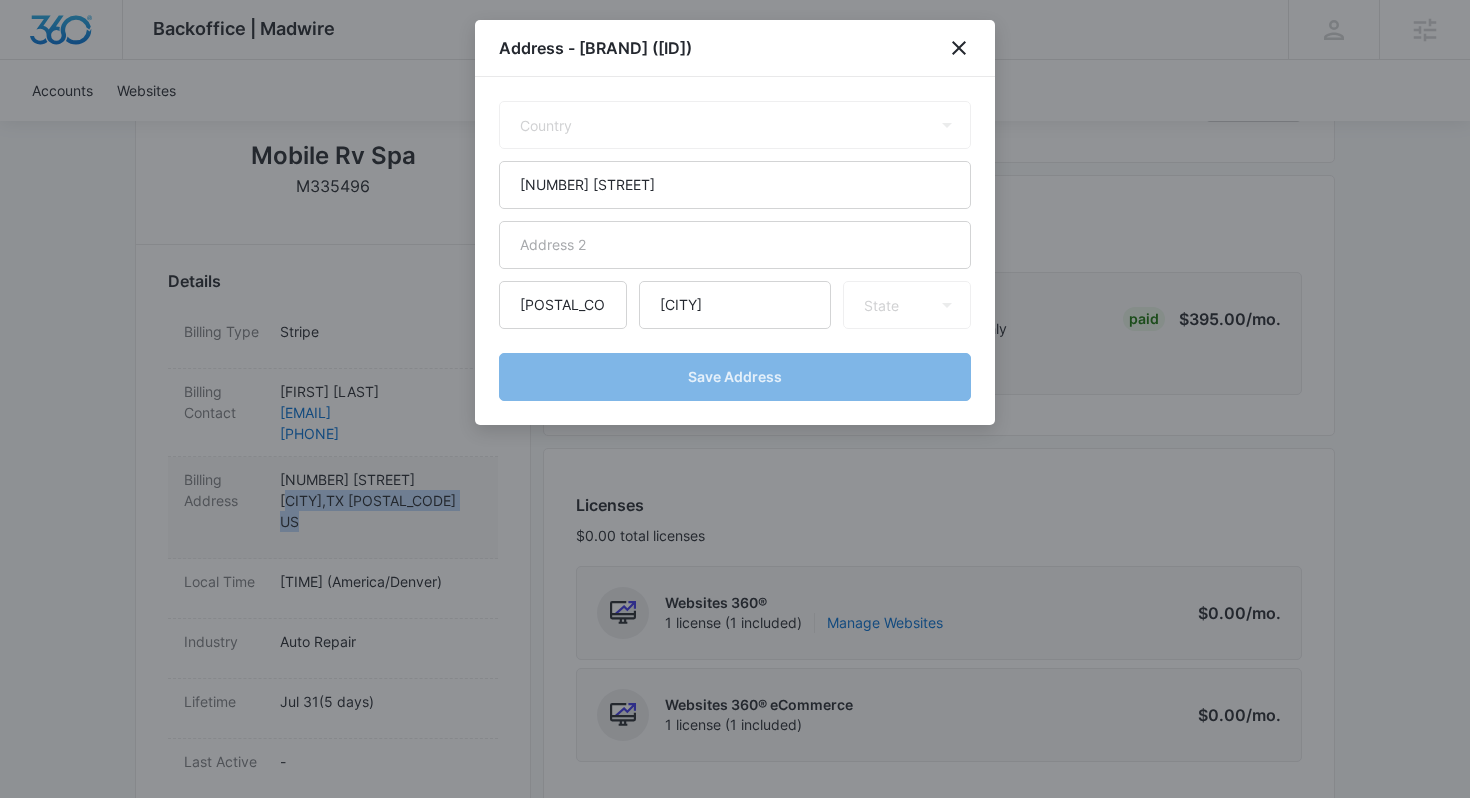 select on "US" 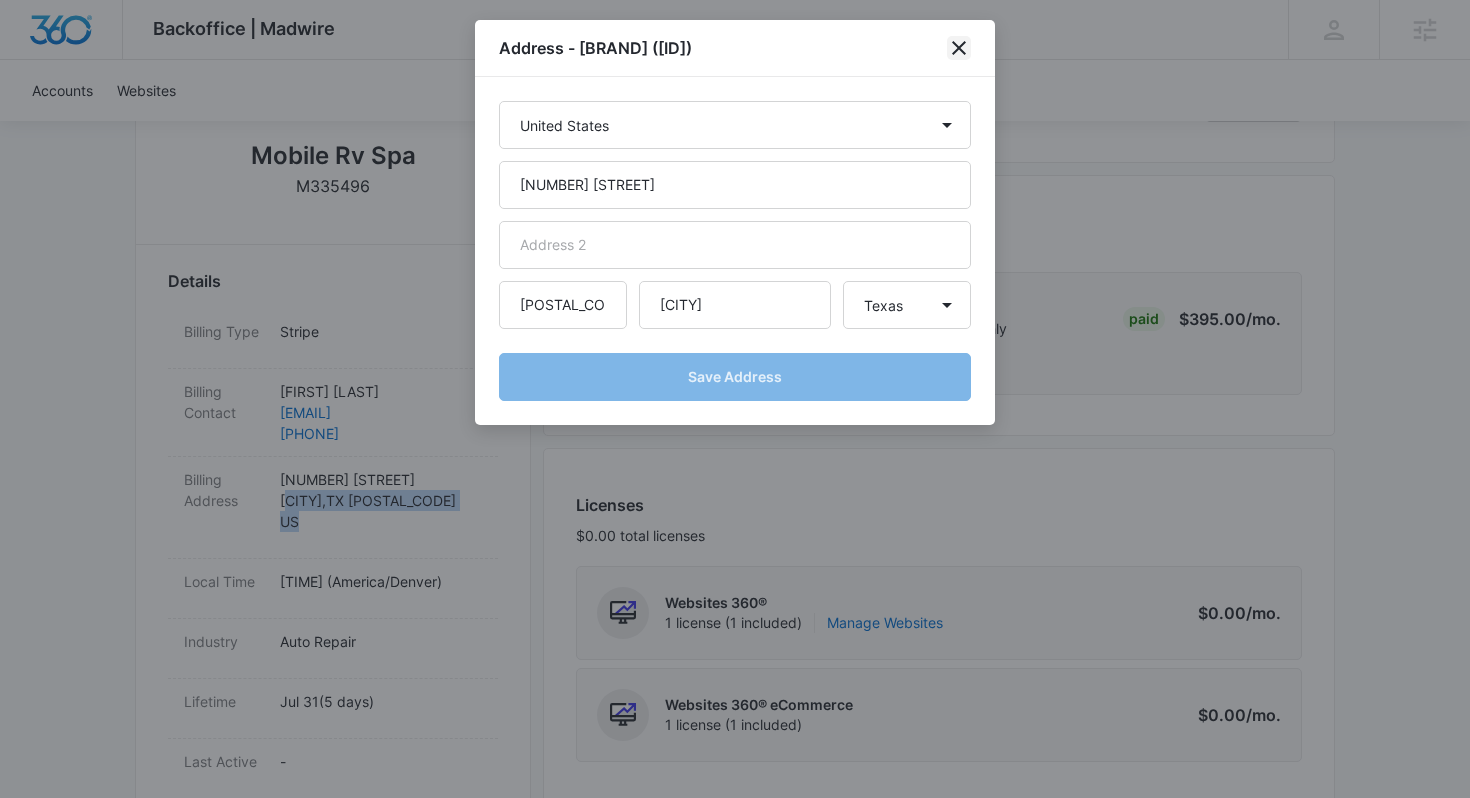 click 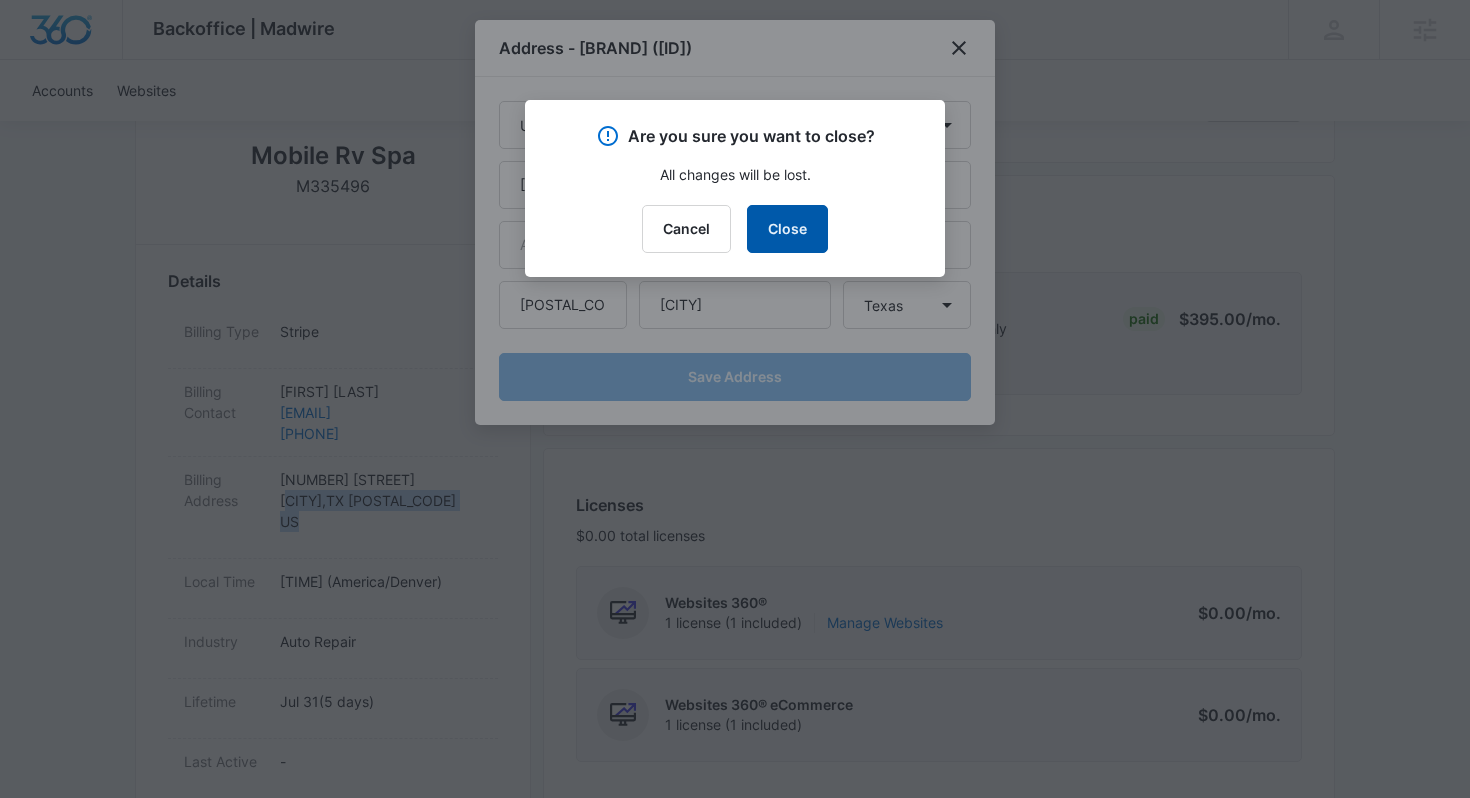 click on "Close" at bounding box center [787, 229] 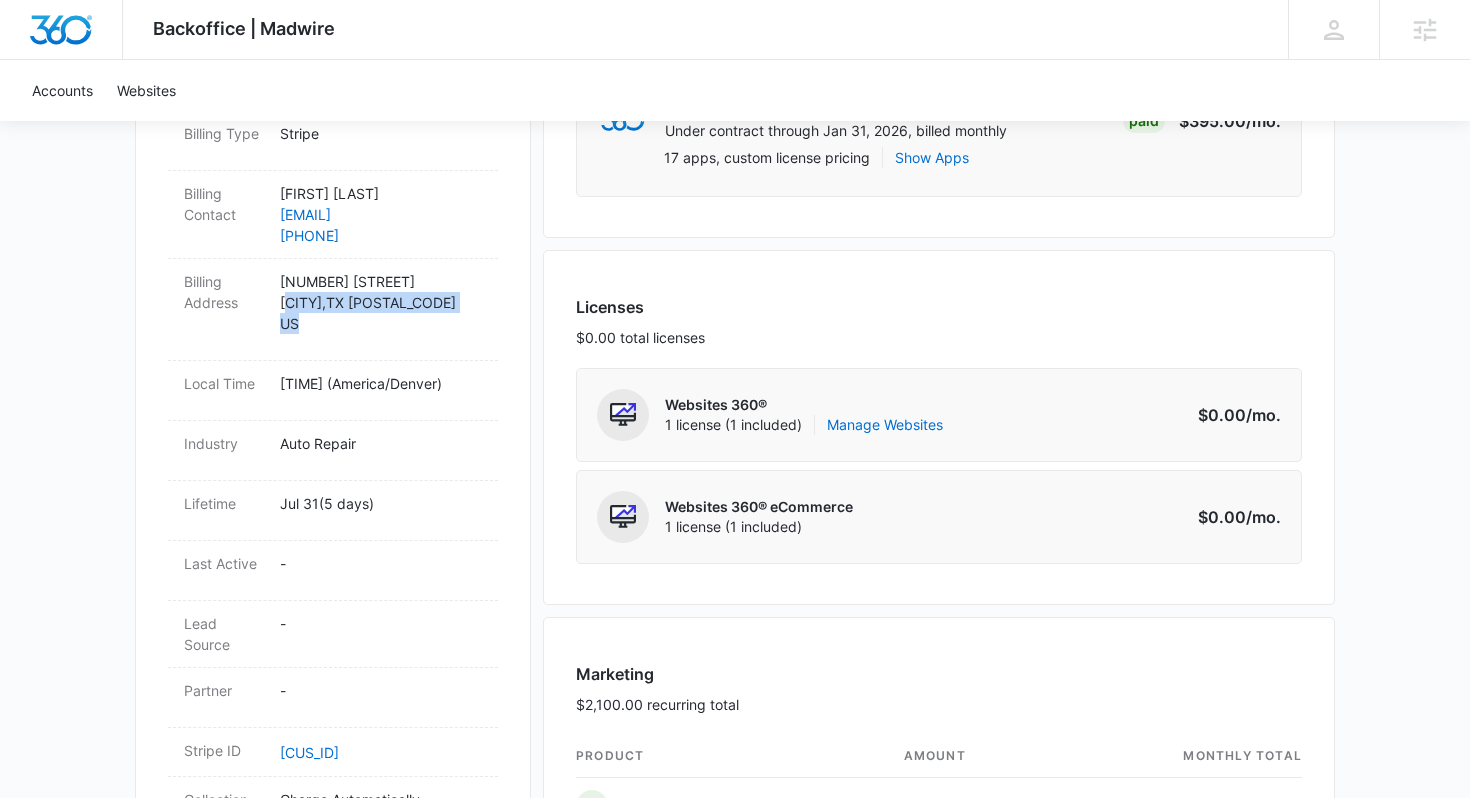 scroll, scrollTop: 447, scrollLeft: 0, axis: vertical 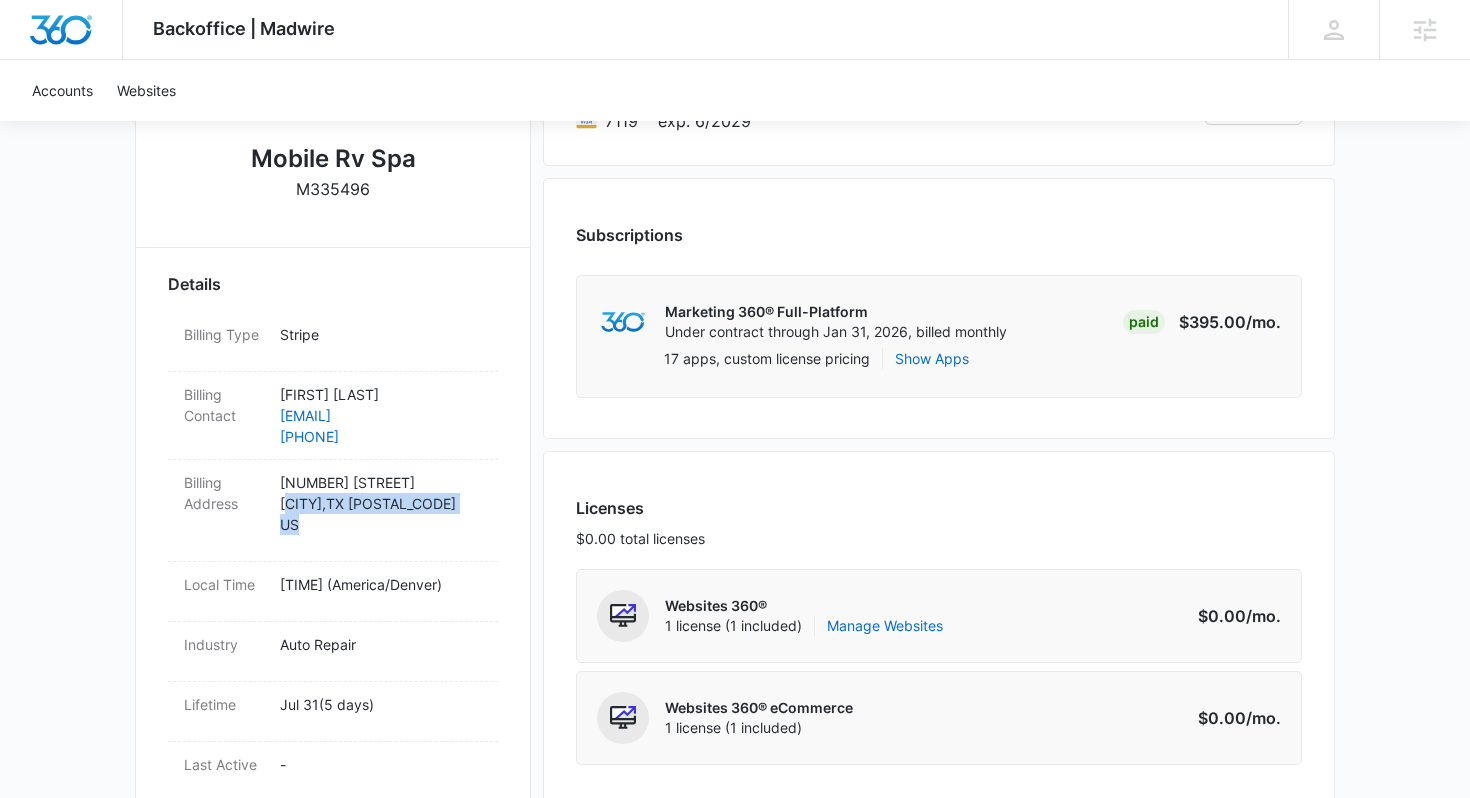 copy on "[CITY] ,   TX   [POSTAL_CODE] US" 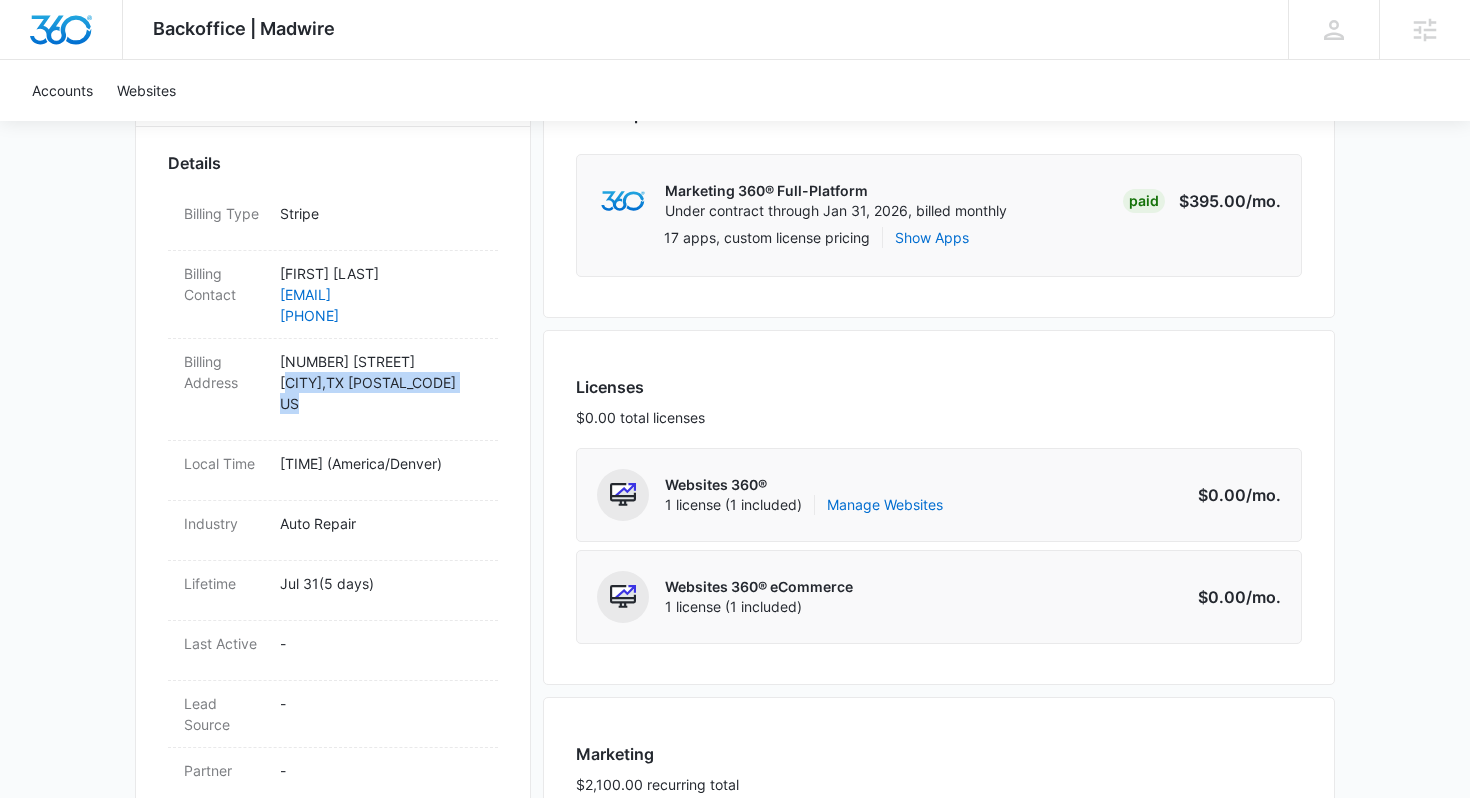 scroll, scrollTop: 0, scrollLeft: 0, axis: both 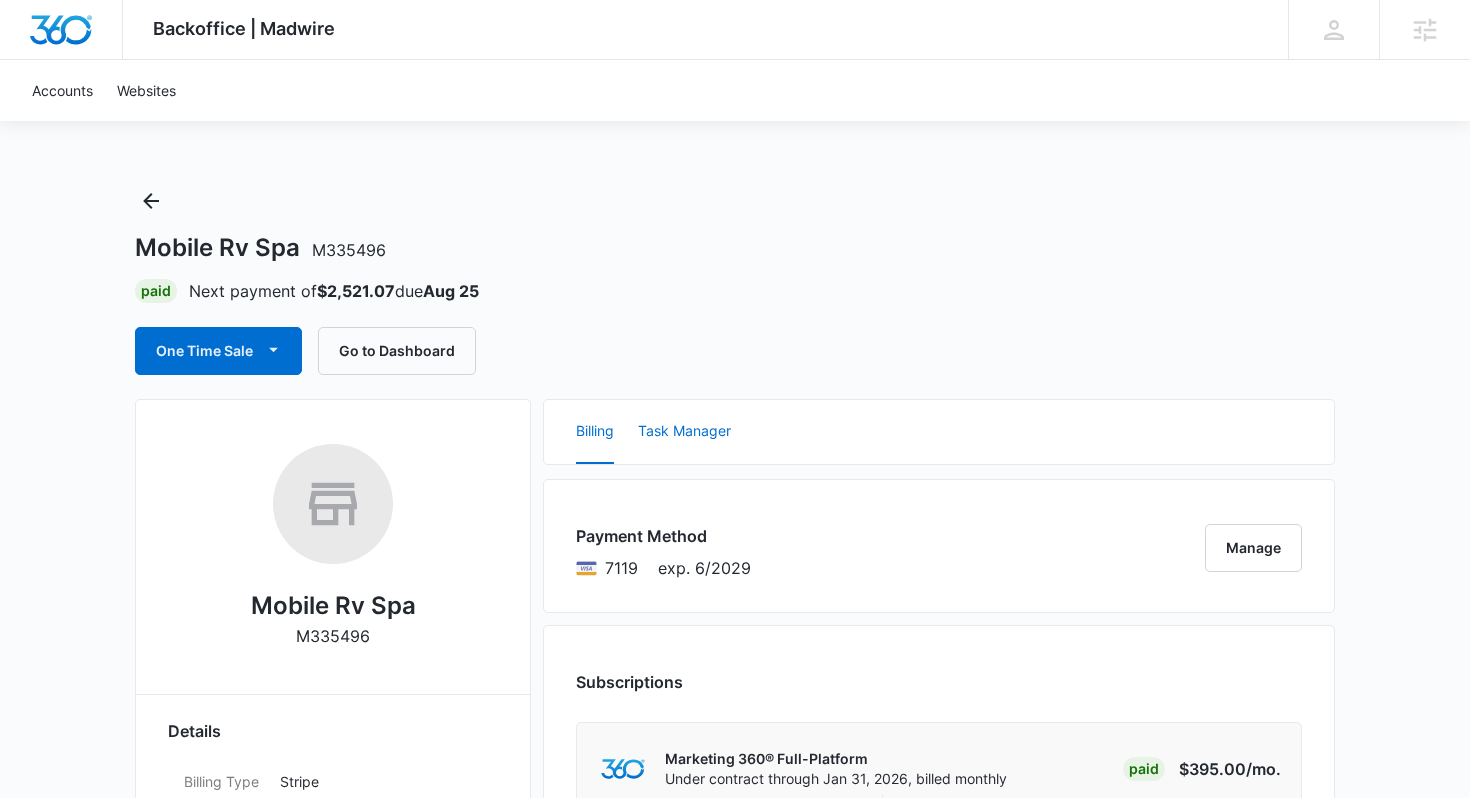 click on "Task Manager" at bounding box center (684, 432) 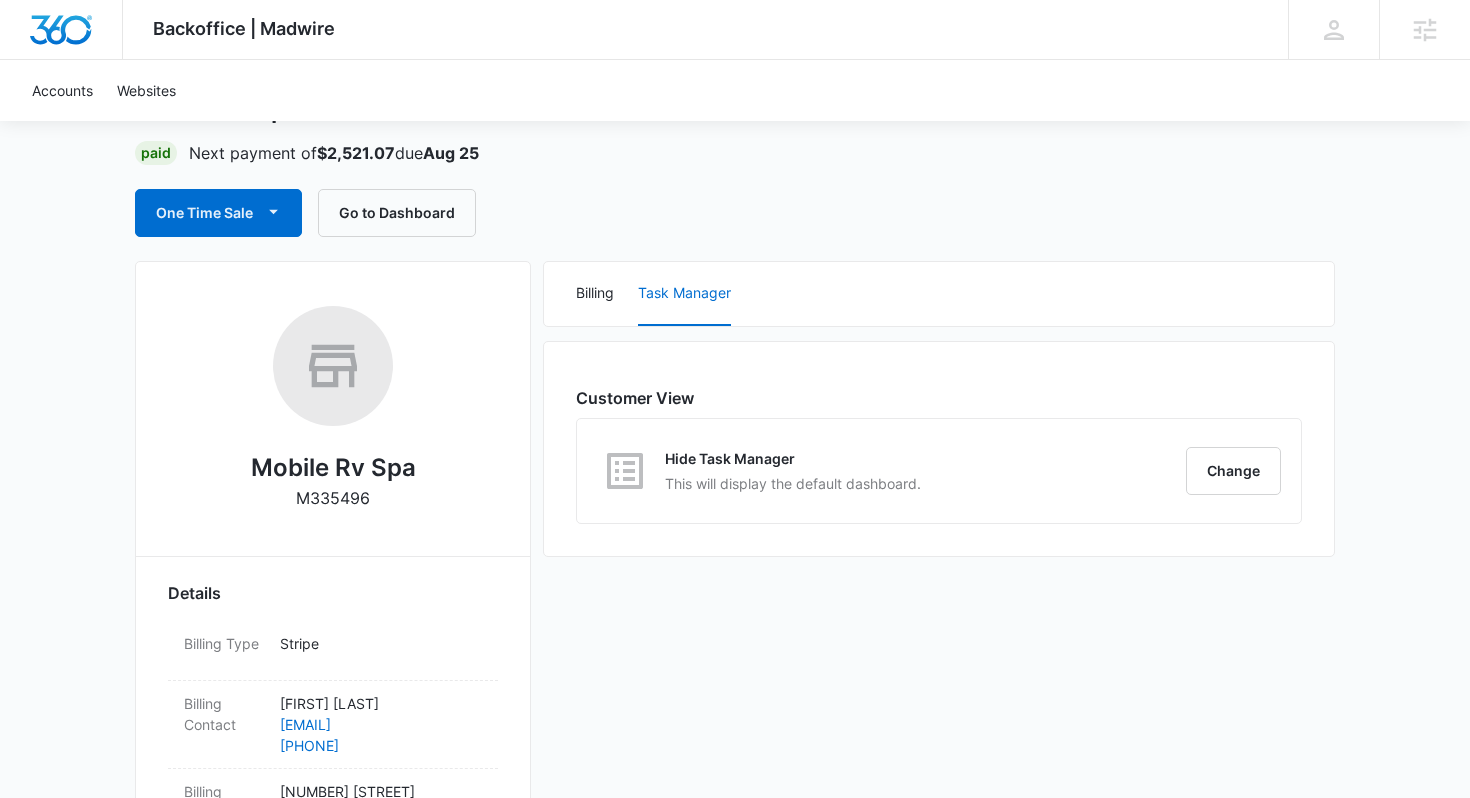 scroll, scrollTop: 0, scrollLeft: 0, axis: both 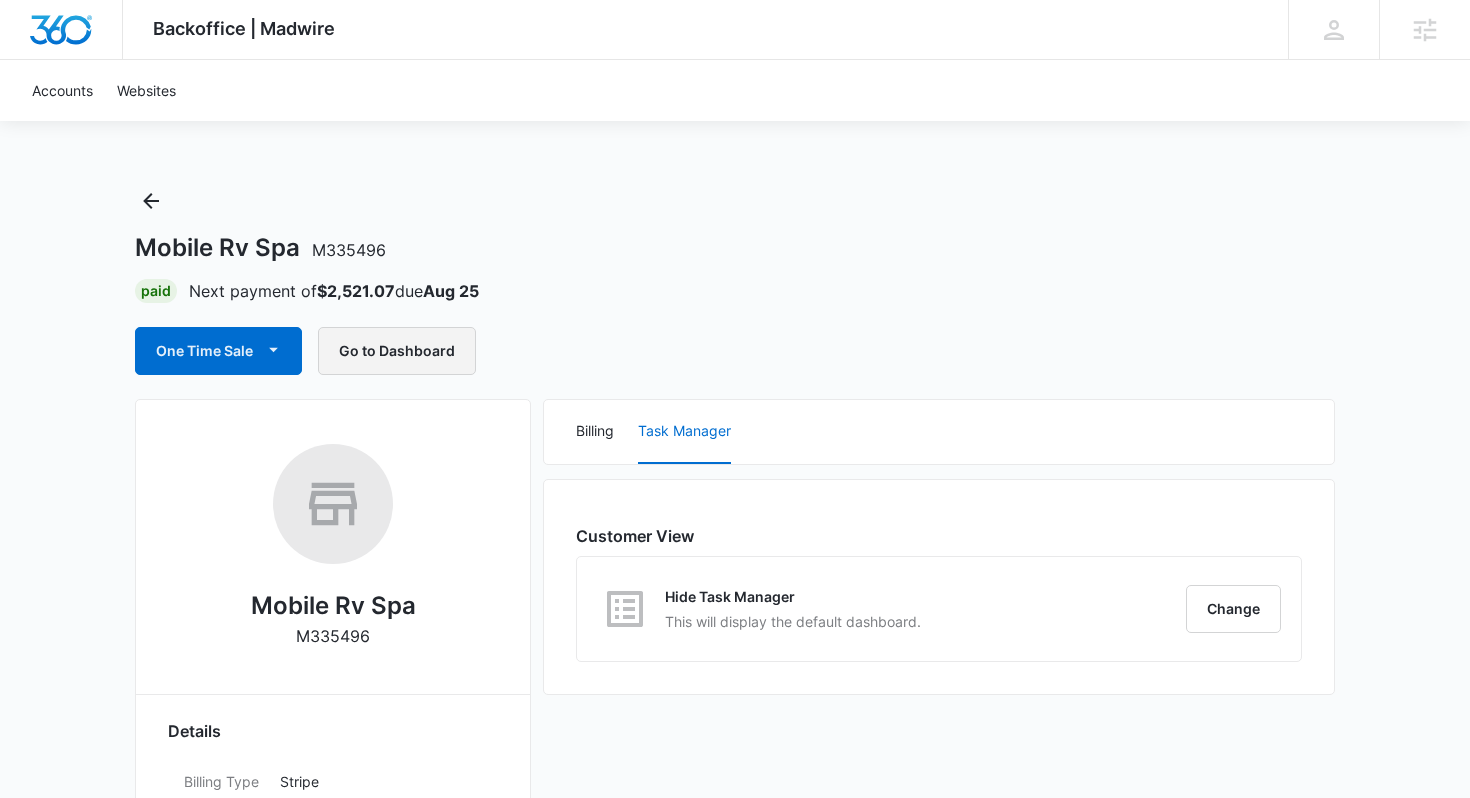 click on "Go to Dashboard" at bounding box center [397, 351] 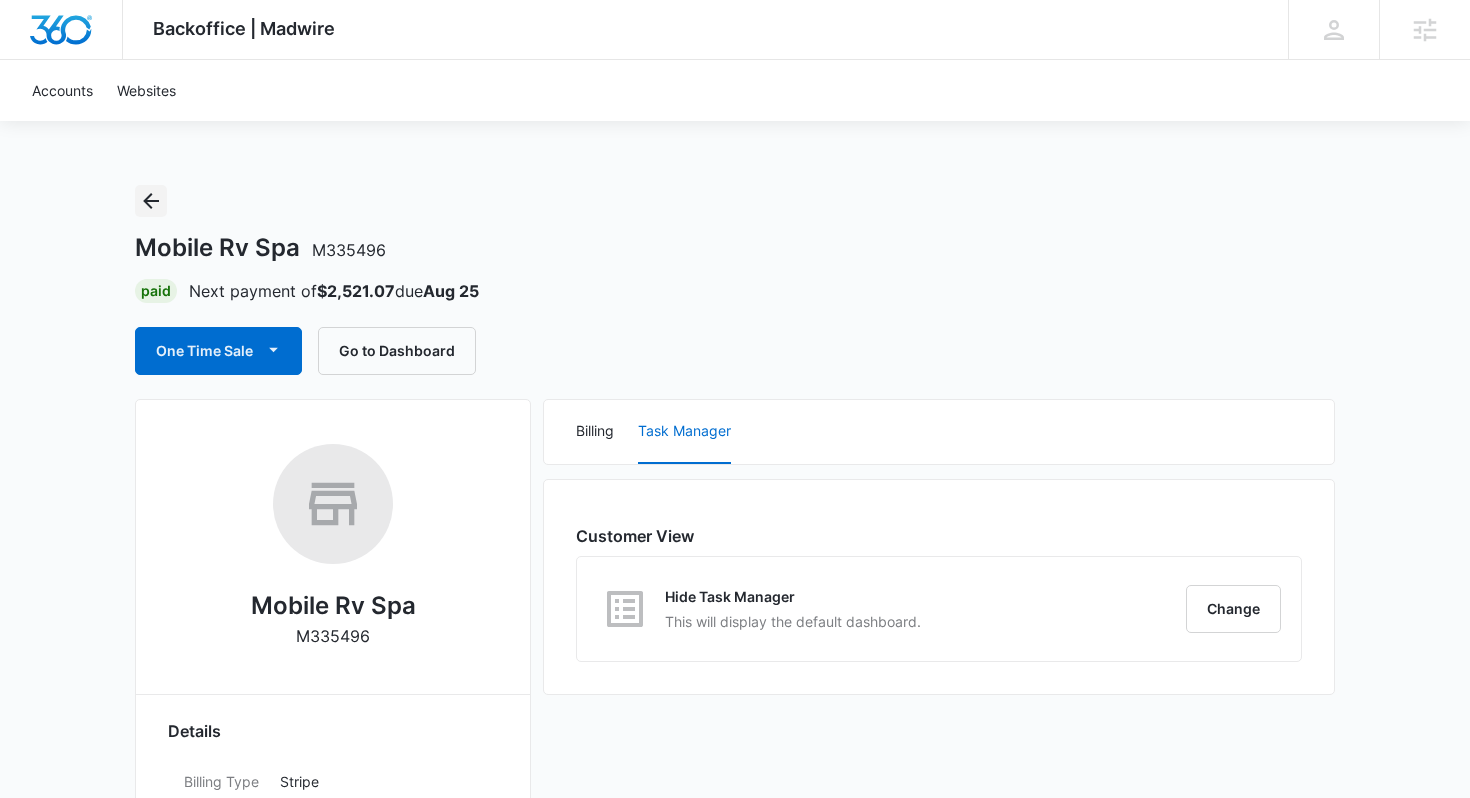 click 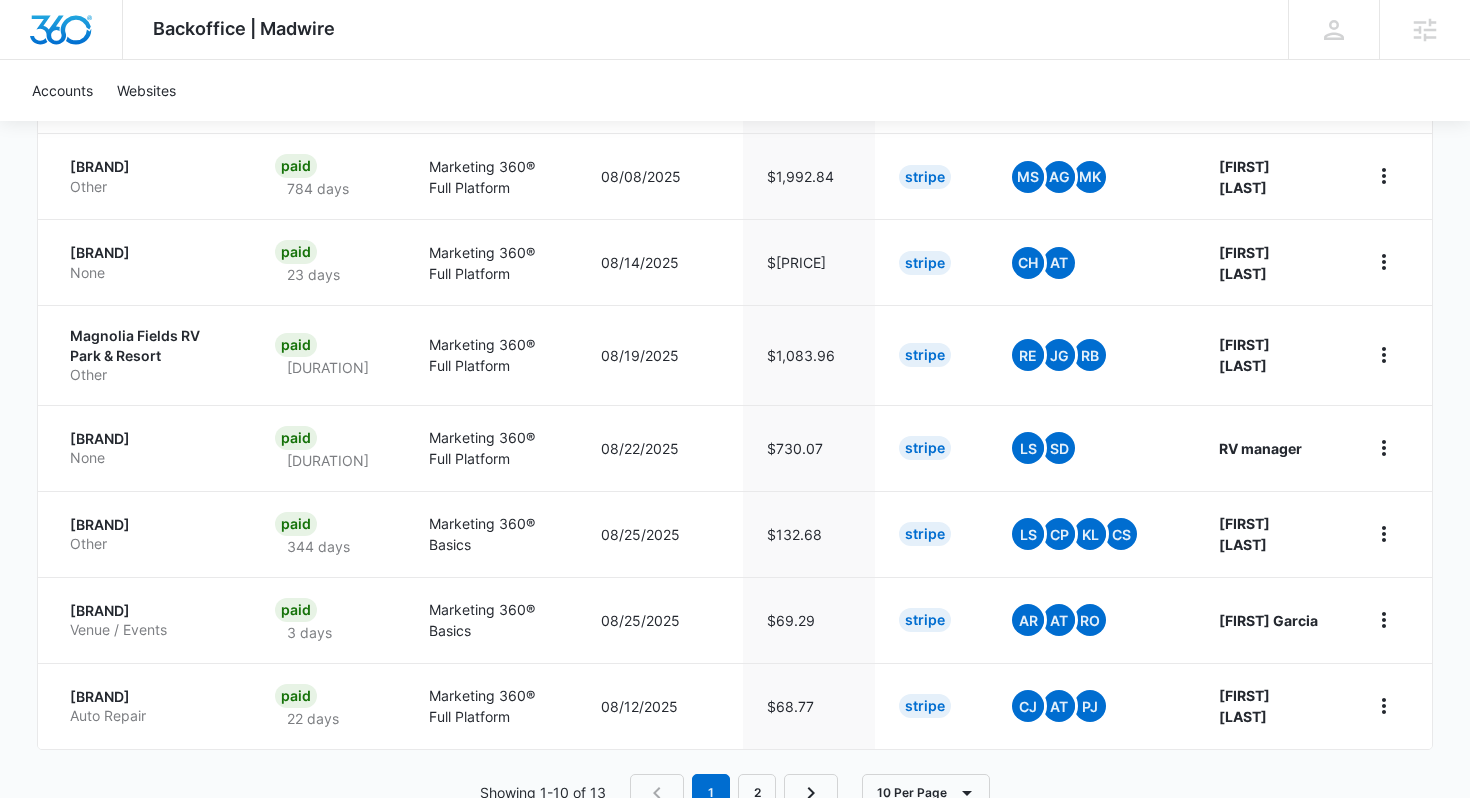 scroll, scrollTop: 232, scrollLeft: 0, axis: vertical 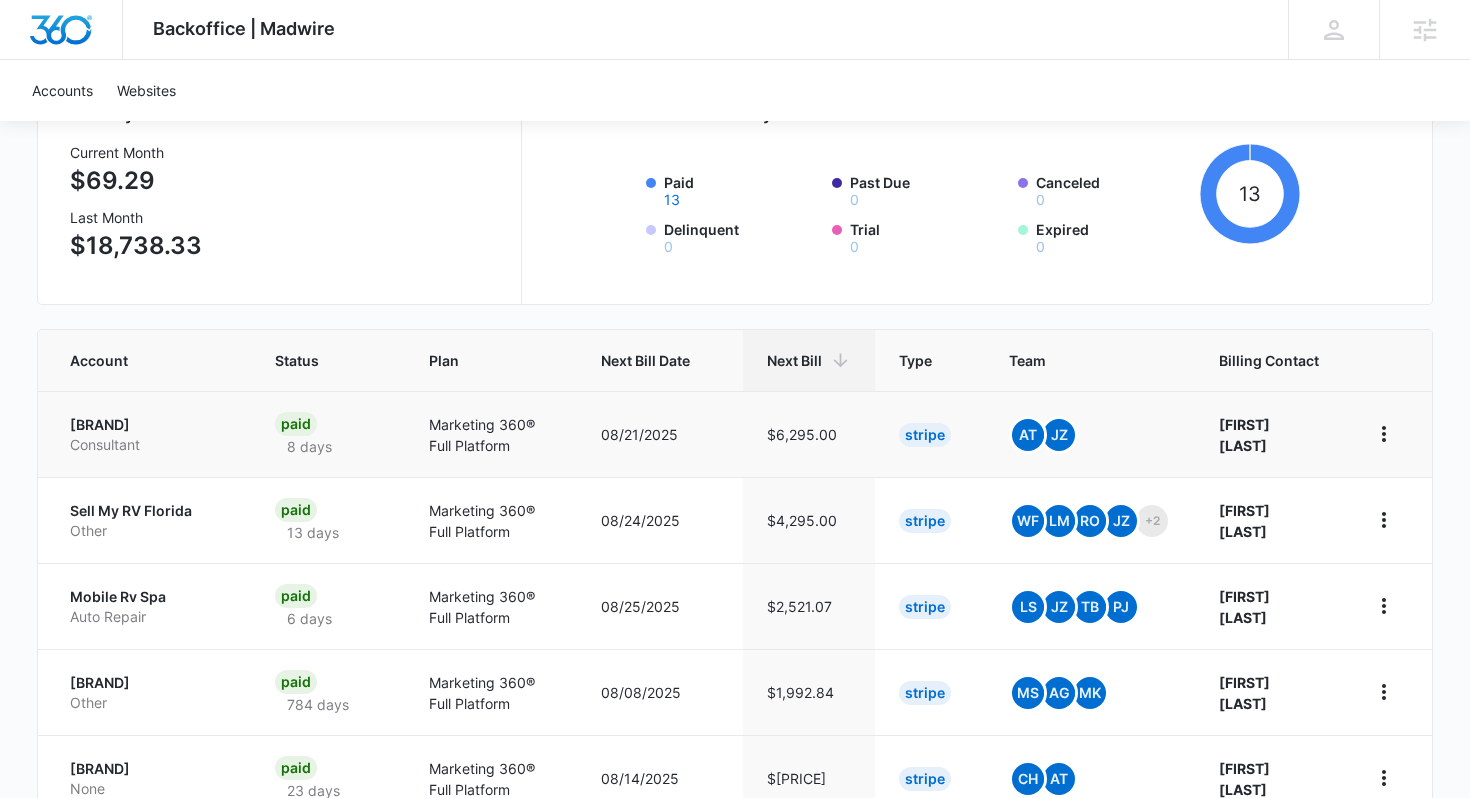 click on "[BRAND]" at bounding box center [148, 425] 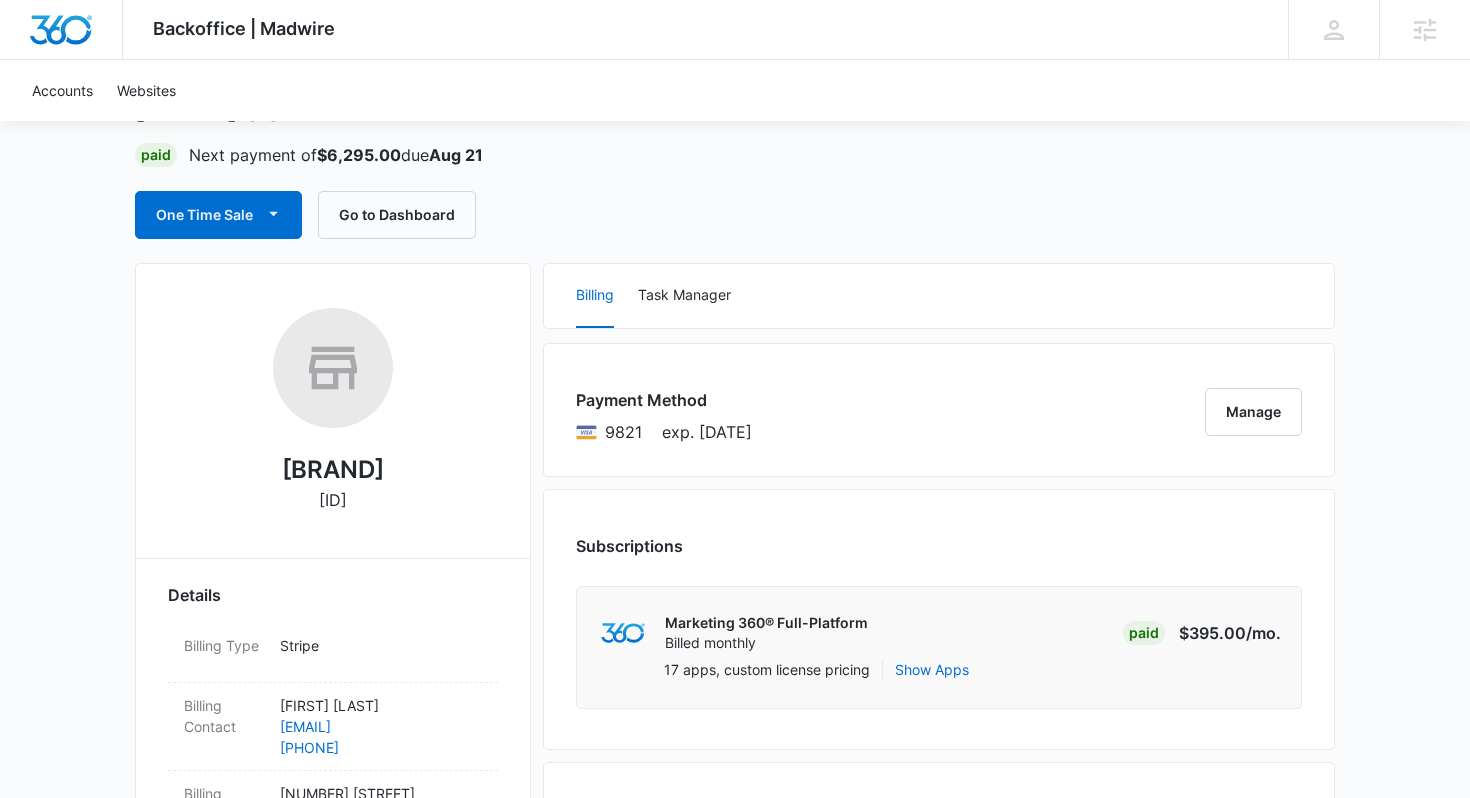scroll, scrollTop: 0, scrollLeft: 0, axis: both 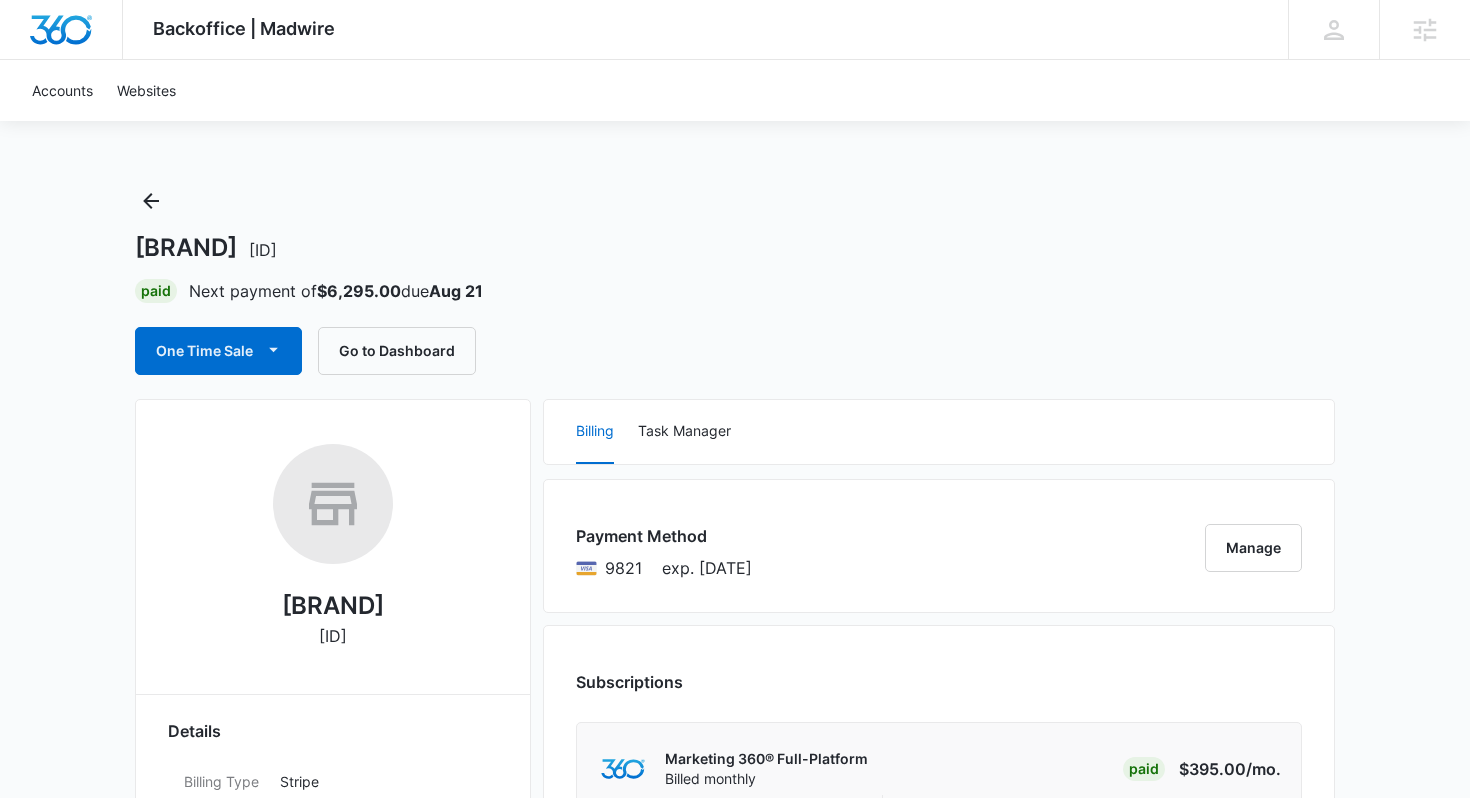 drag, startPoint x: 228, startPoint y: 599, endPoint x: 491, endPoint y: 601, distance: 263.0076 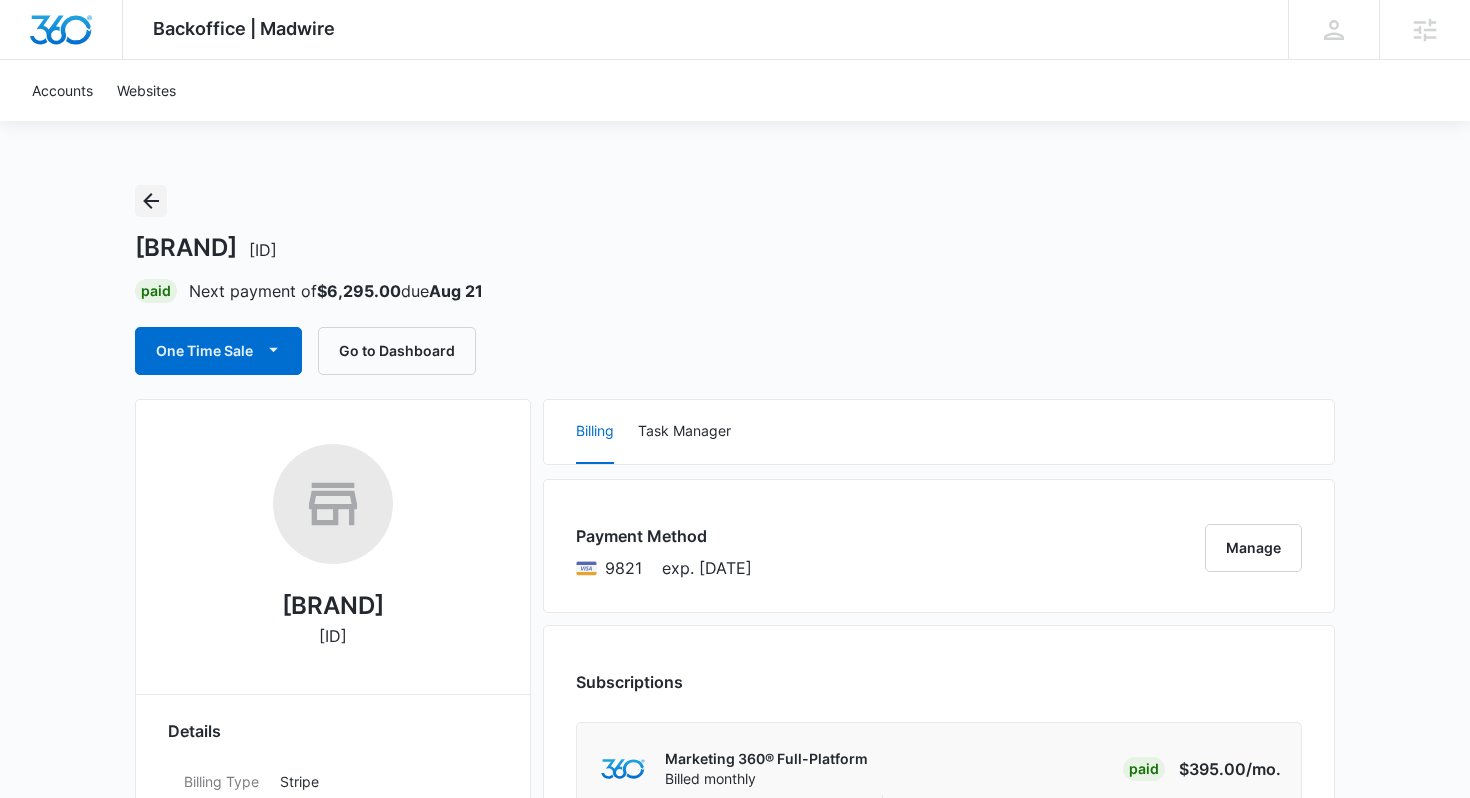 click 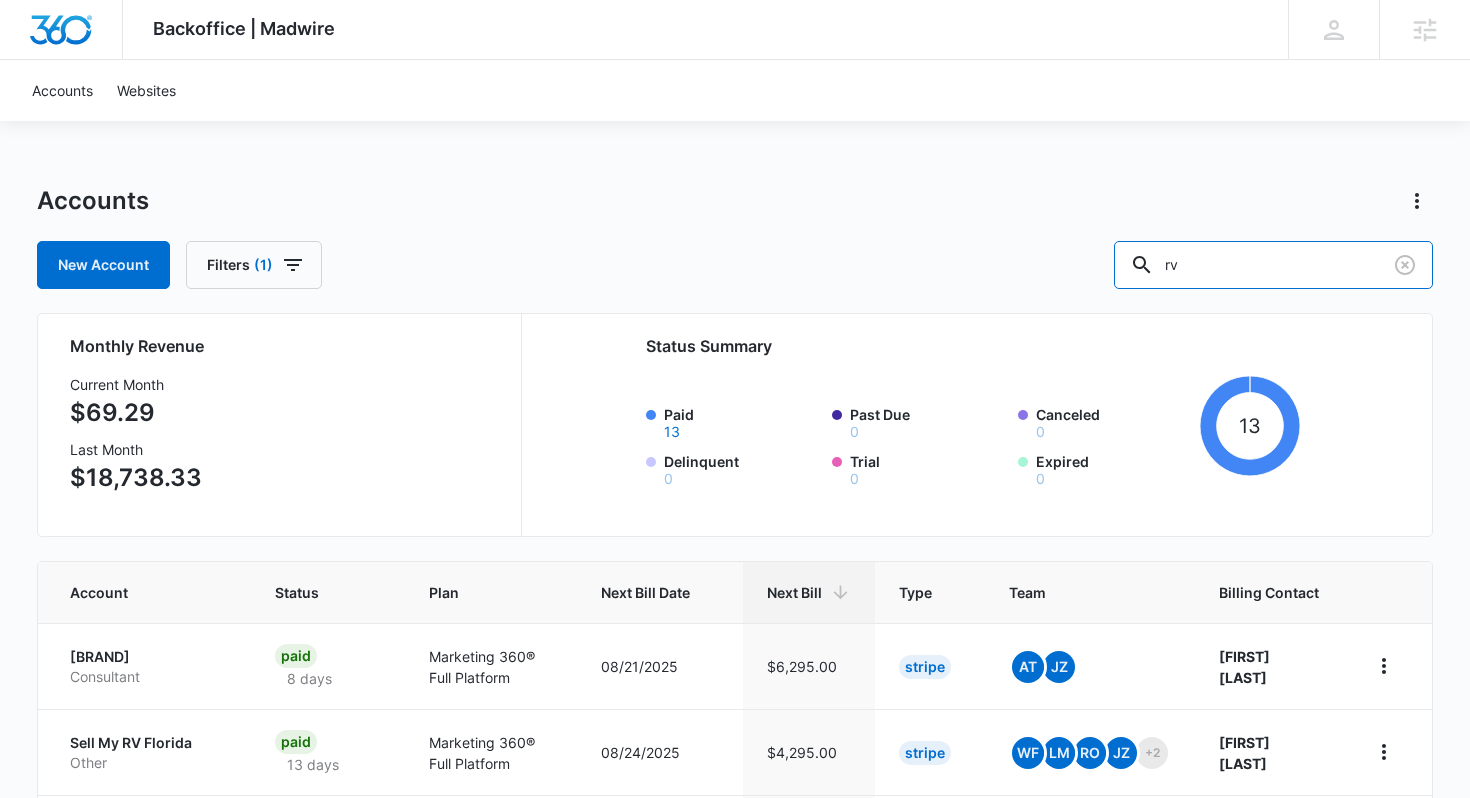 drag, startPoint x: 1273, startPoint y: 260, endPoint x: 1088, endPoint y: 259, distance: 185.0027 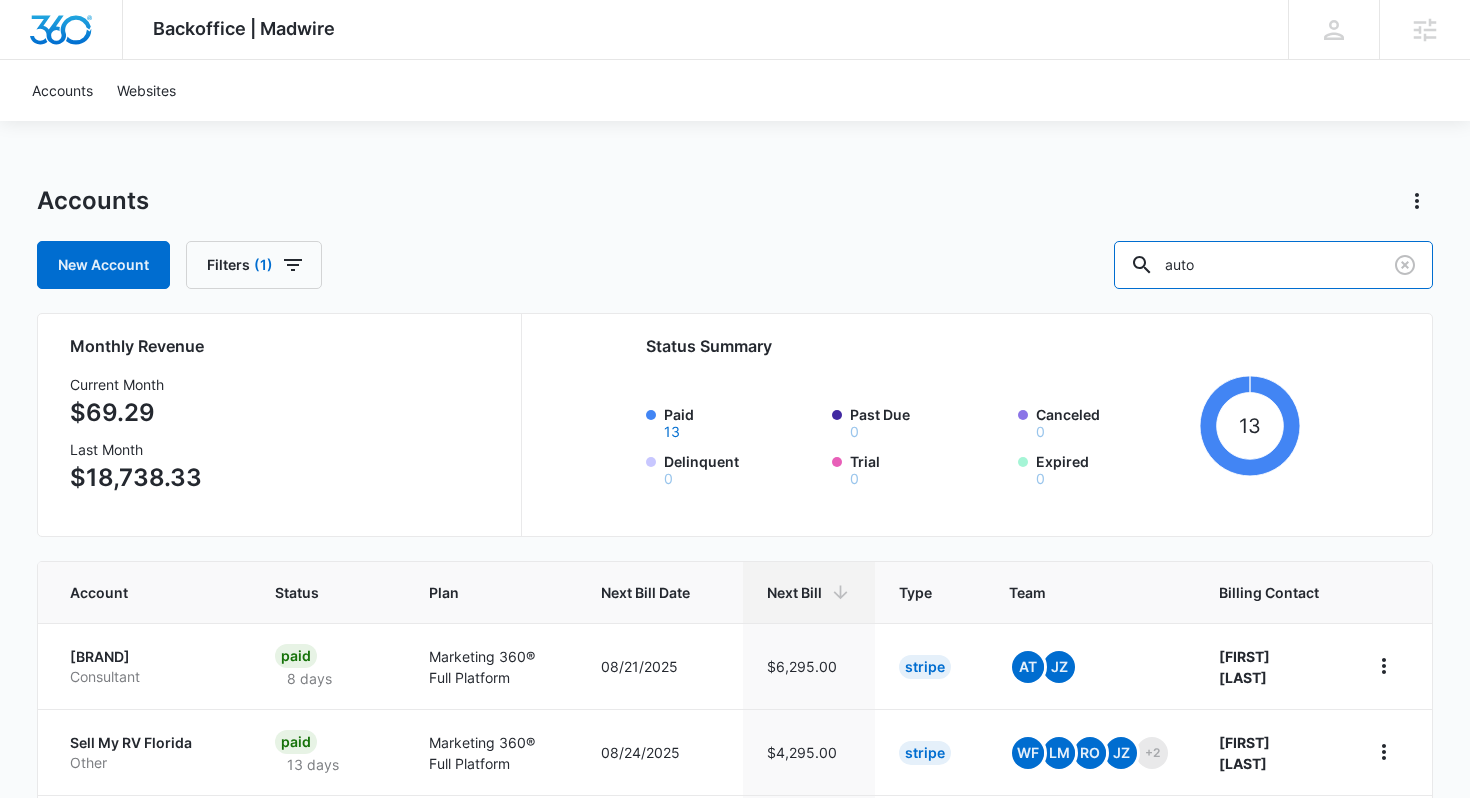 type on "auto" 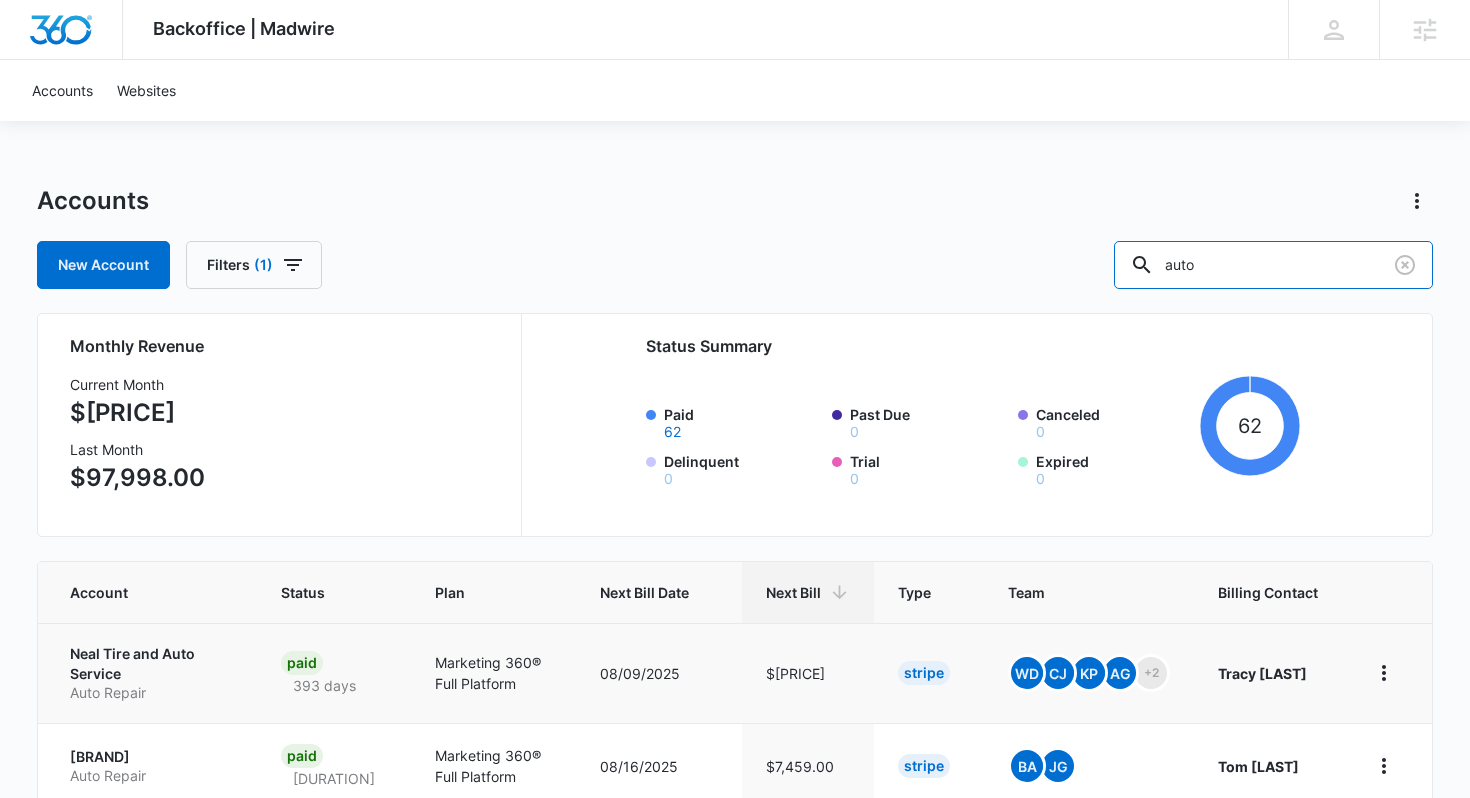 scroll, scrollTop: 230, scrollLeft: 0, axis: vertical 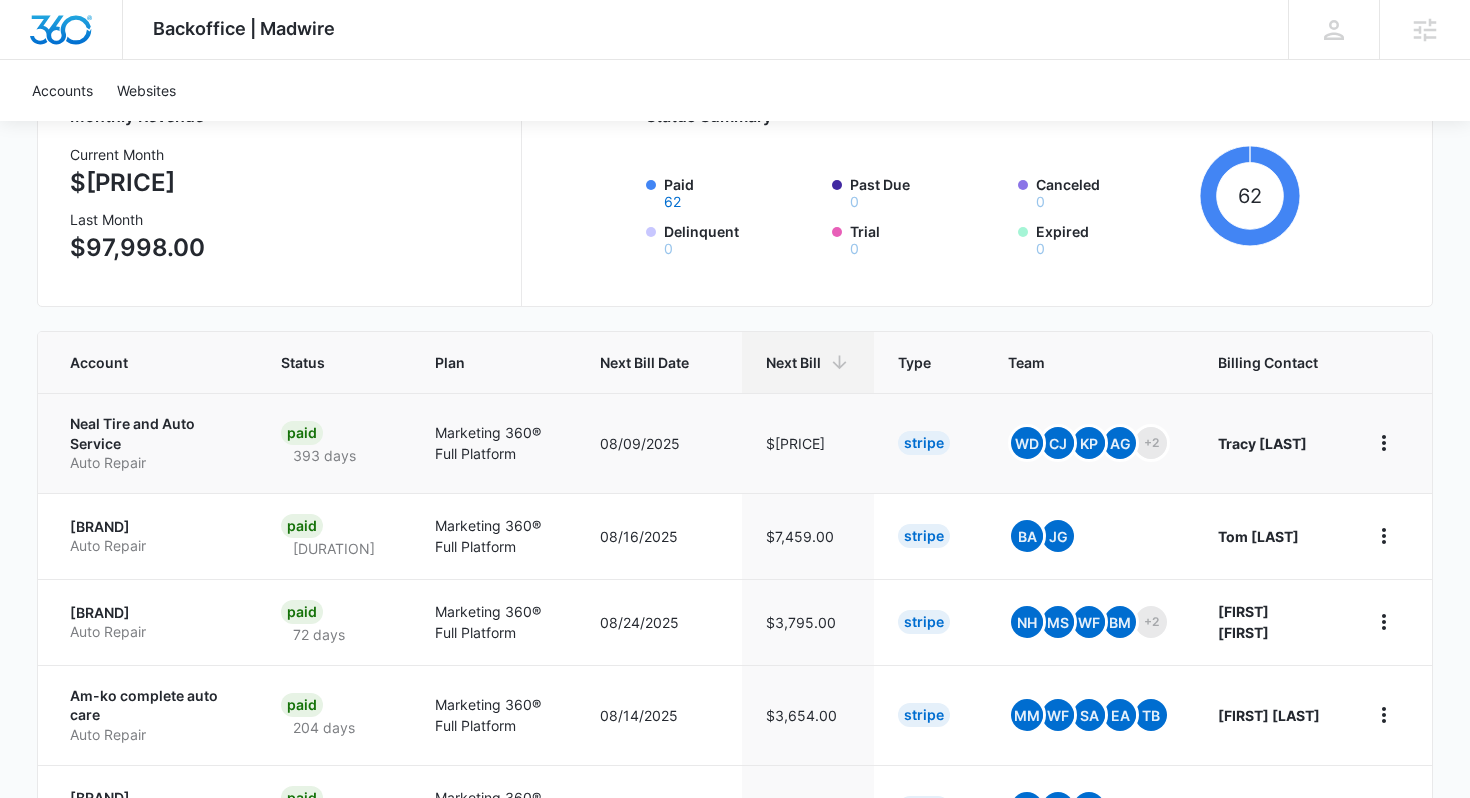 click on "Neal Tire and Auto Service" at bounding box center [151, 433] 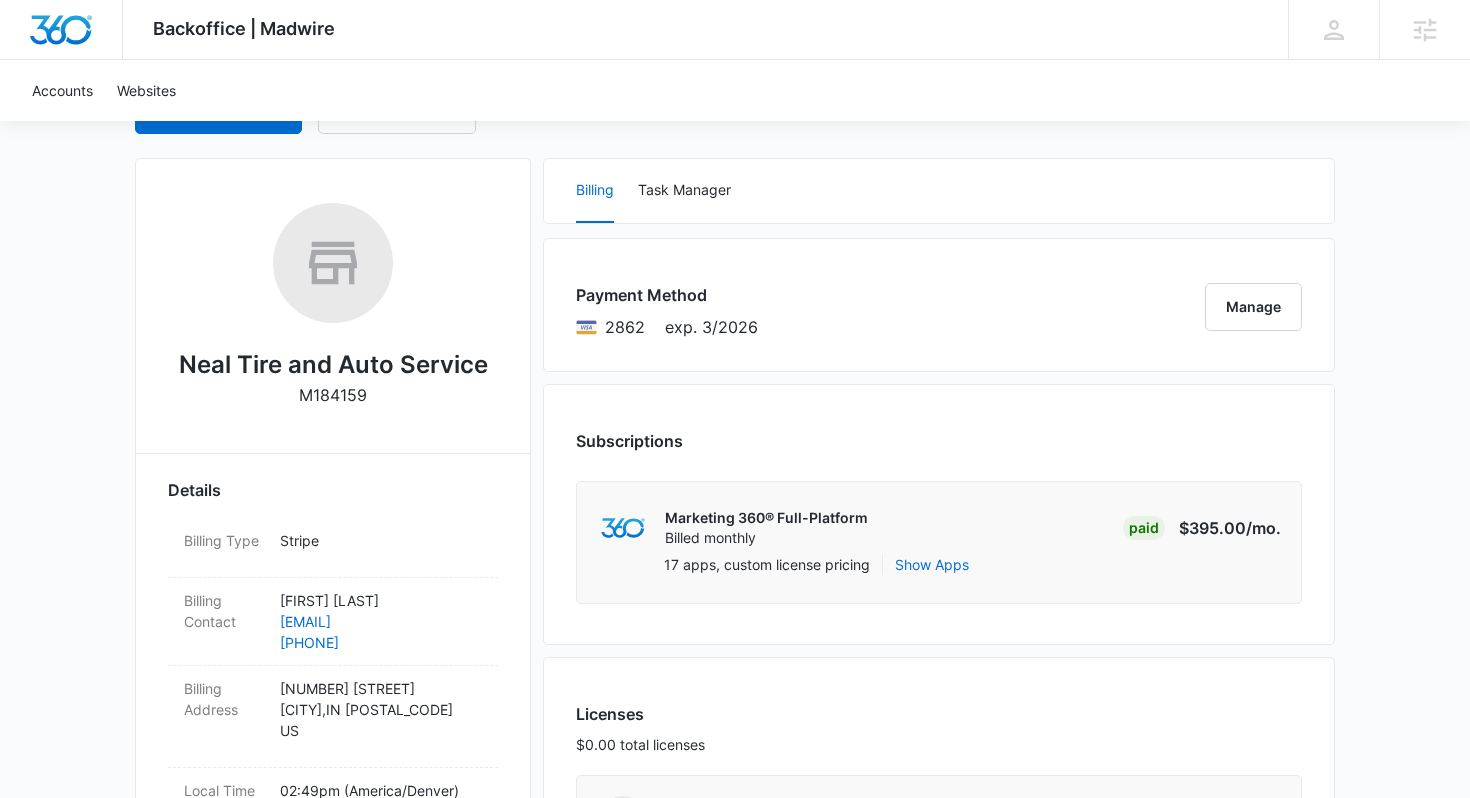 scroll, scrollTop: 0, scrollLeft: 0, axis: both 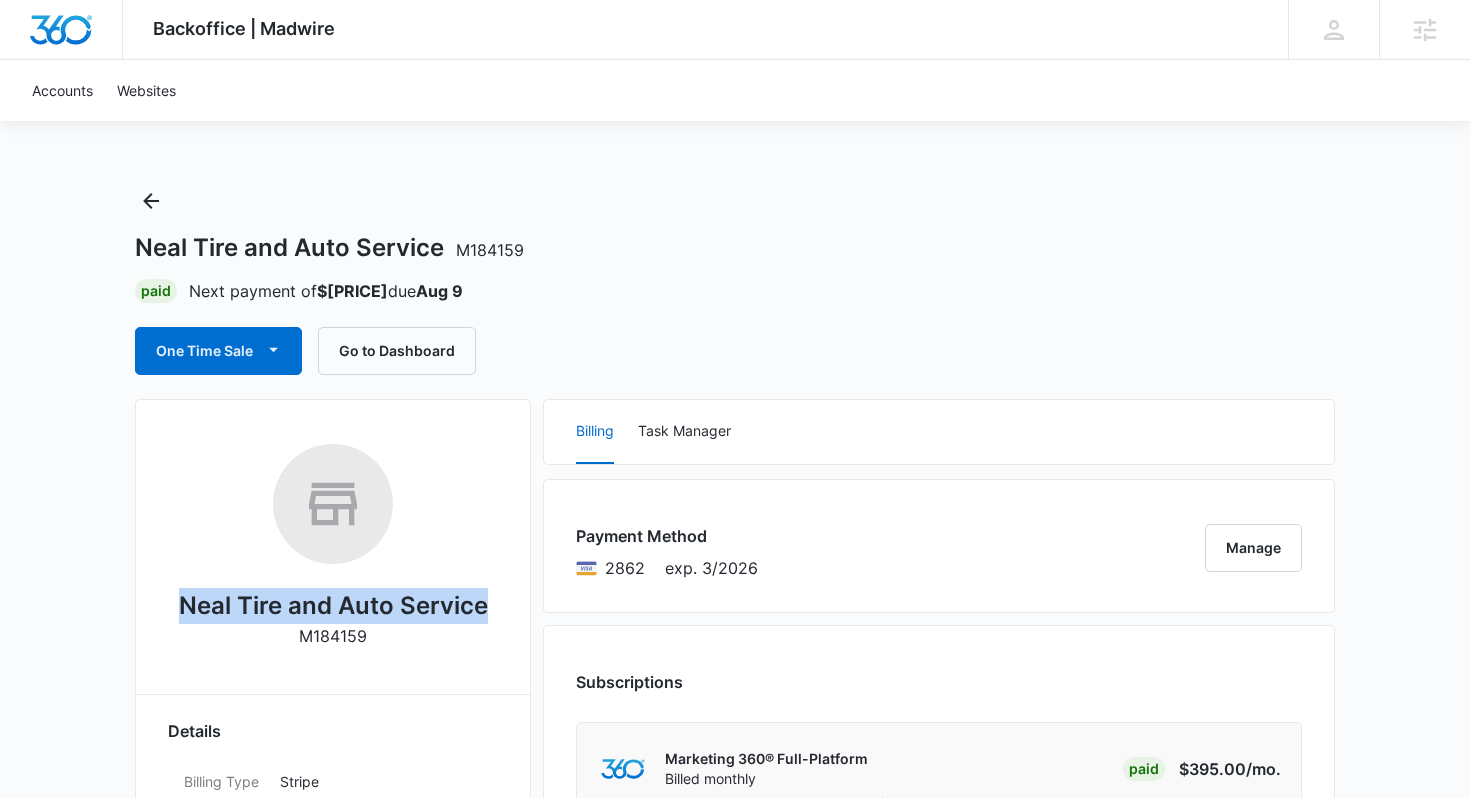 drag, startPoint x: 164, startPoint y: 604, endPoint x: 518, endPoint y: 603, distance: 354.0014 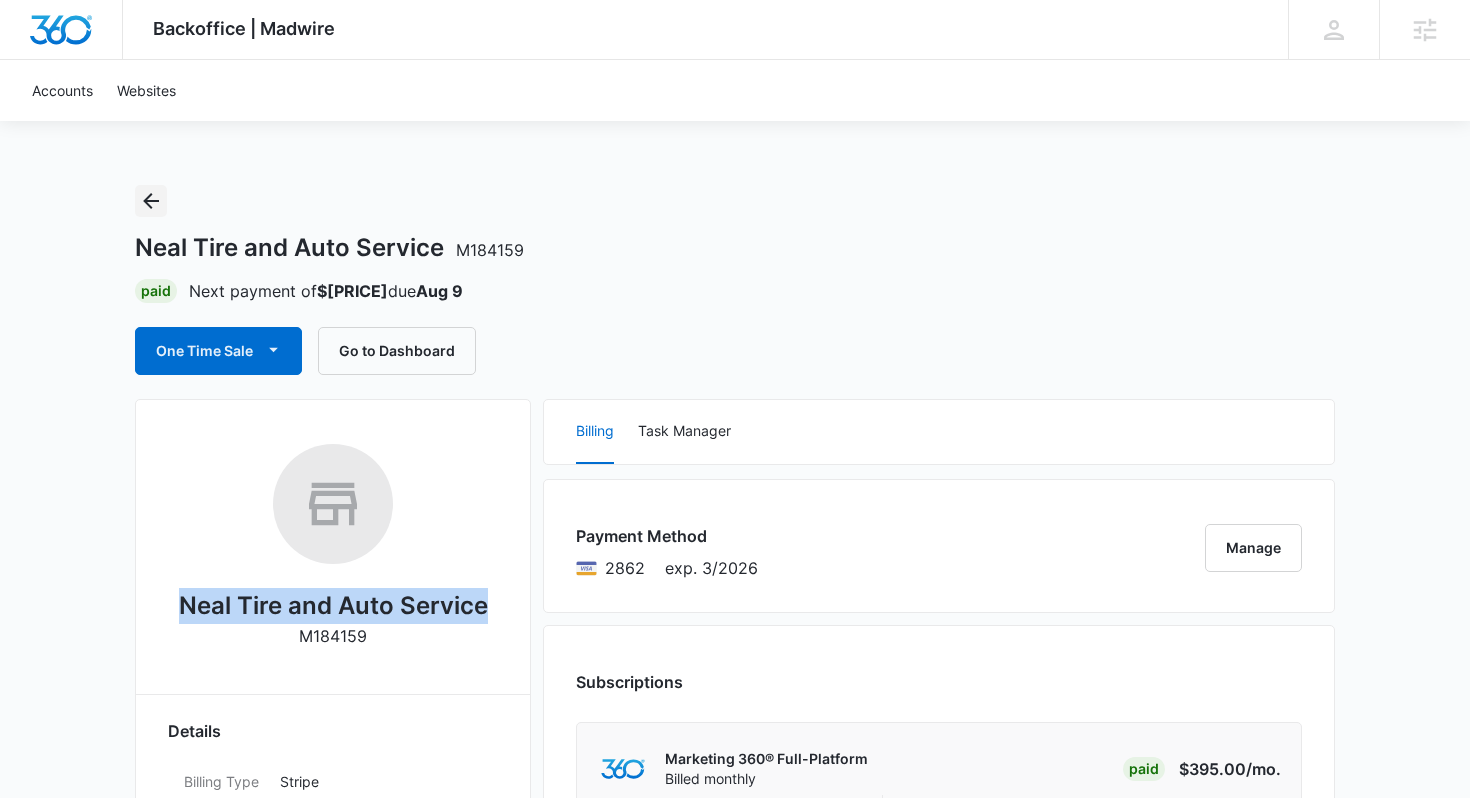 click 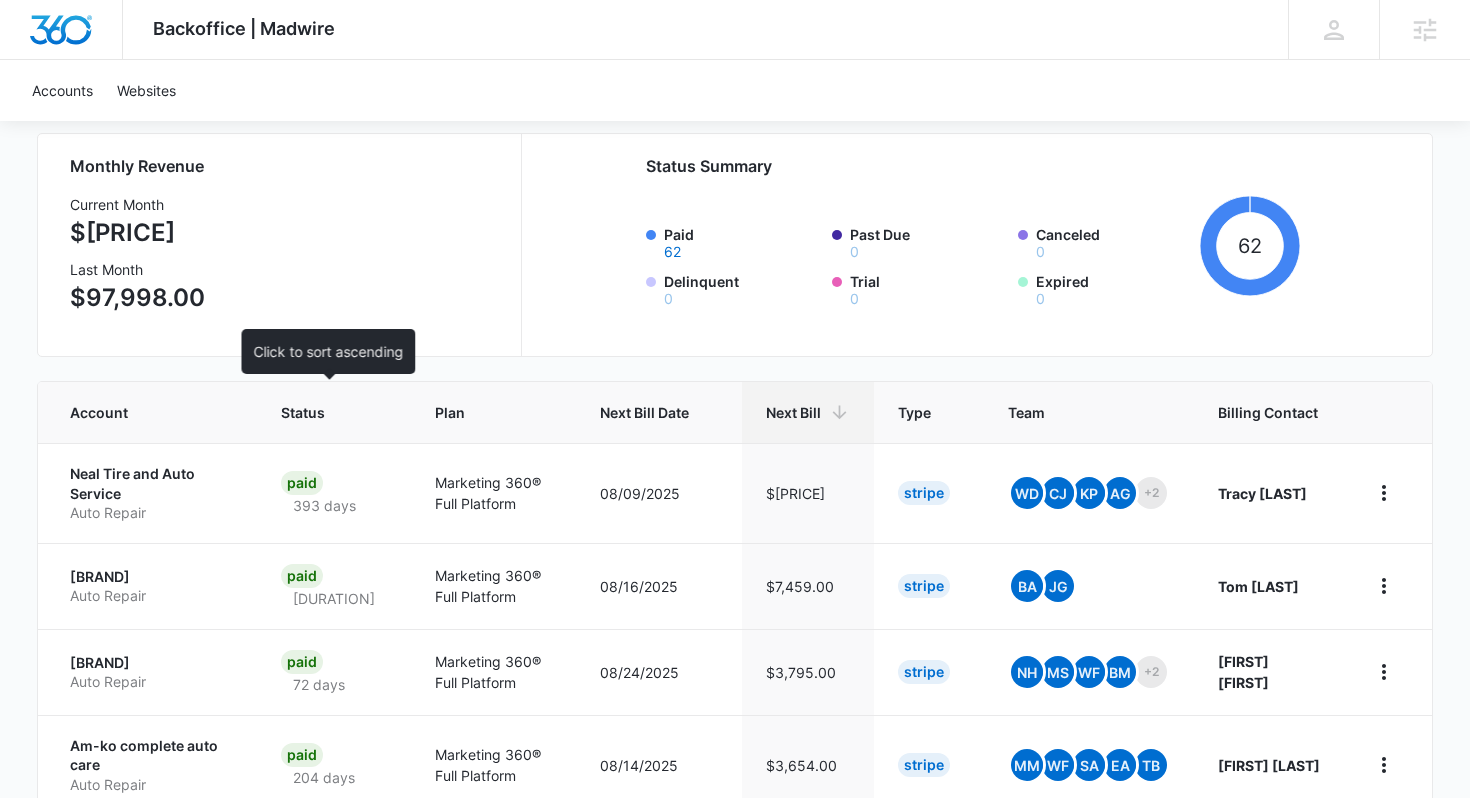 scroll, scrollTop: 364, scrollLeft: 0, axis: vertical 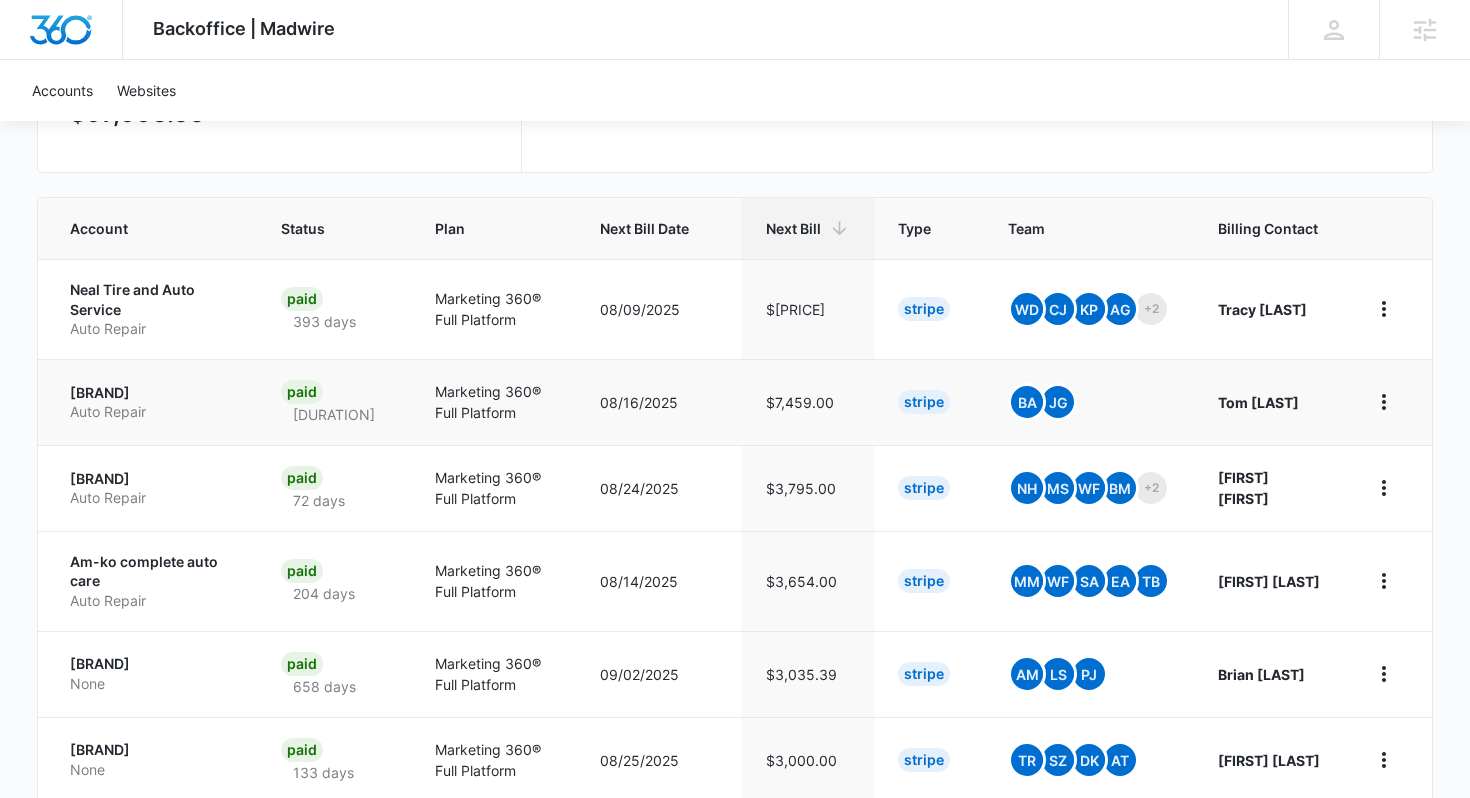 click on "[BRAND]" at bounding box center (151, 393) 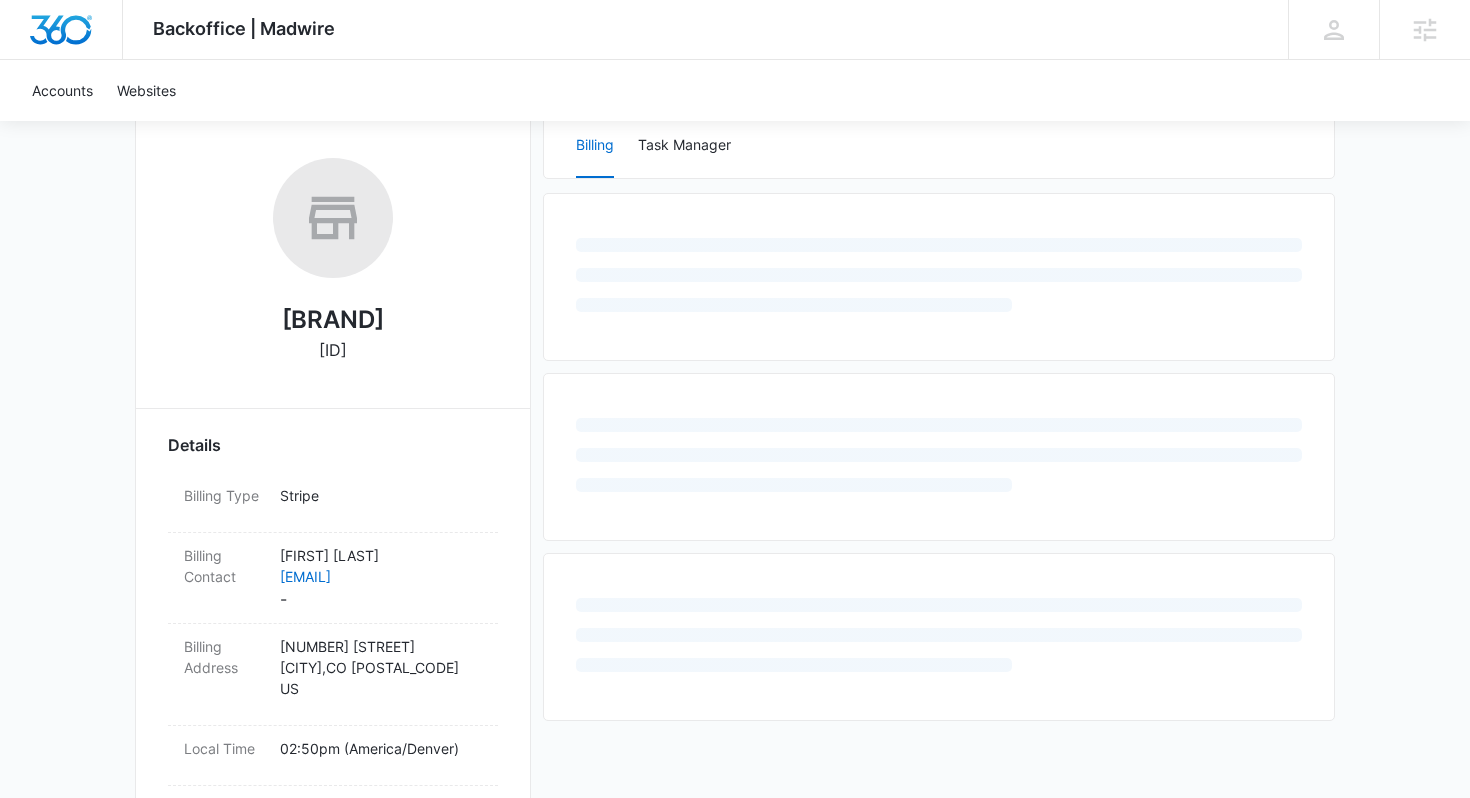 scroll, scrollTop: 357, scrollLeft: 0, axis: vertical 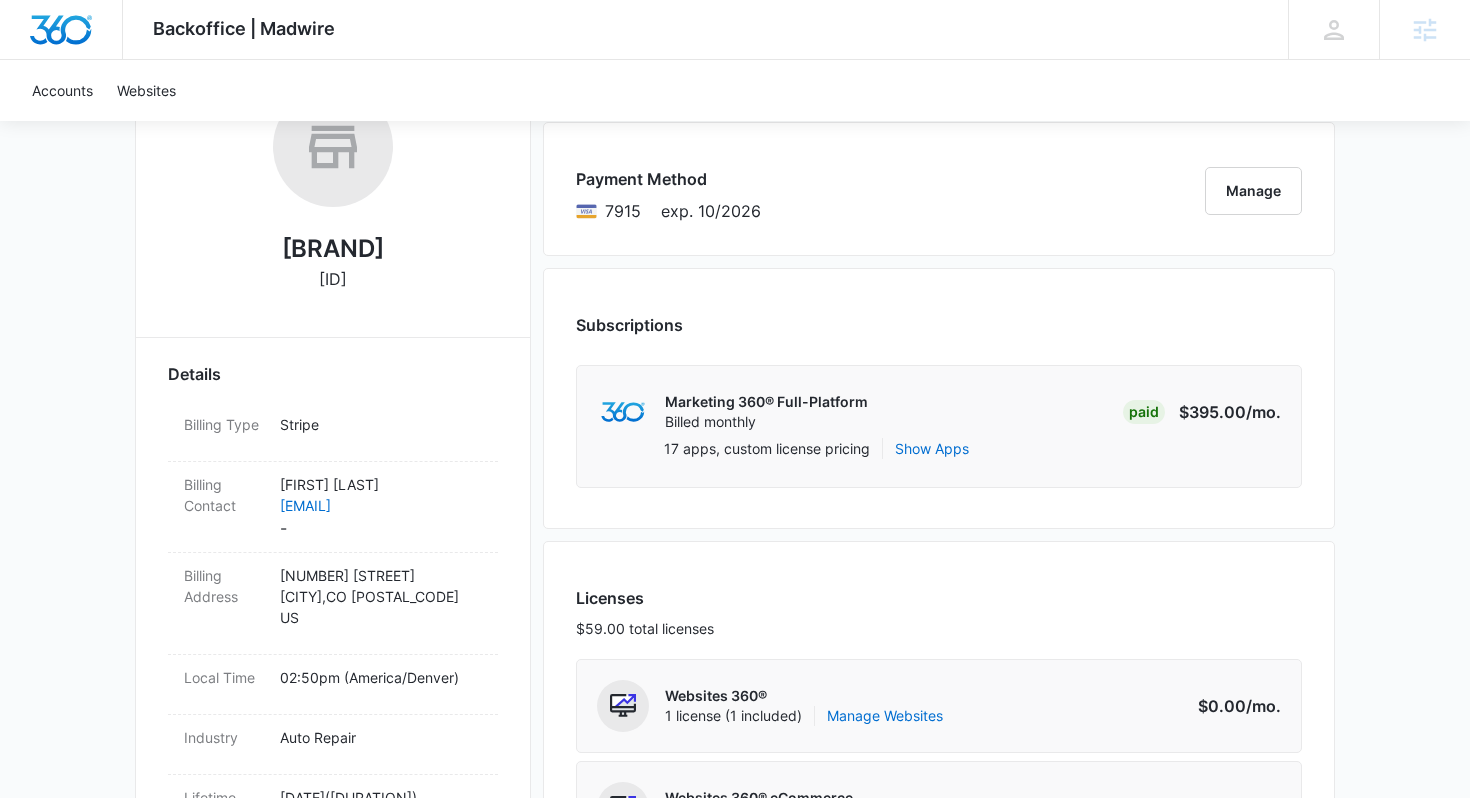 drag, startPoint x: 480, startPoint y: 541, endPoint x: 1124, endPoint y: 10, distance: 834.6838 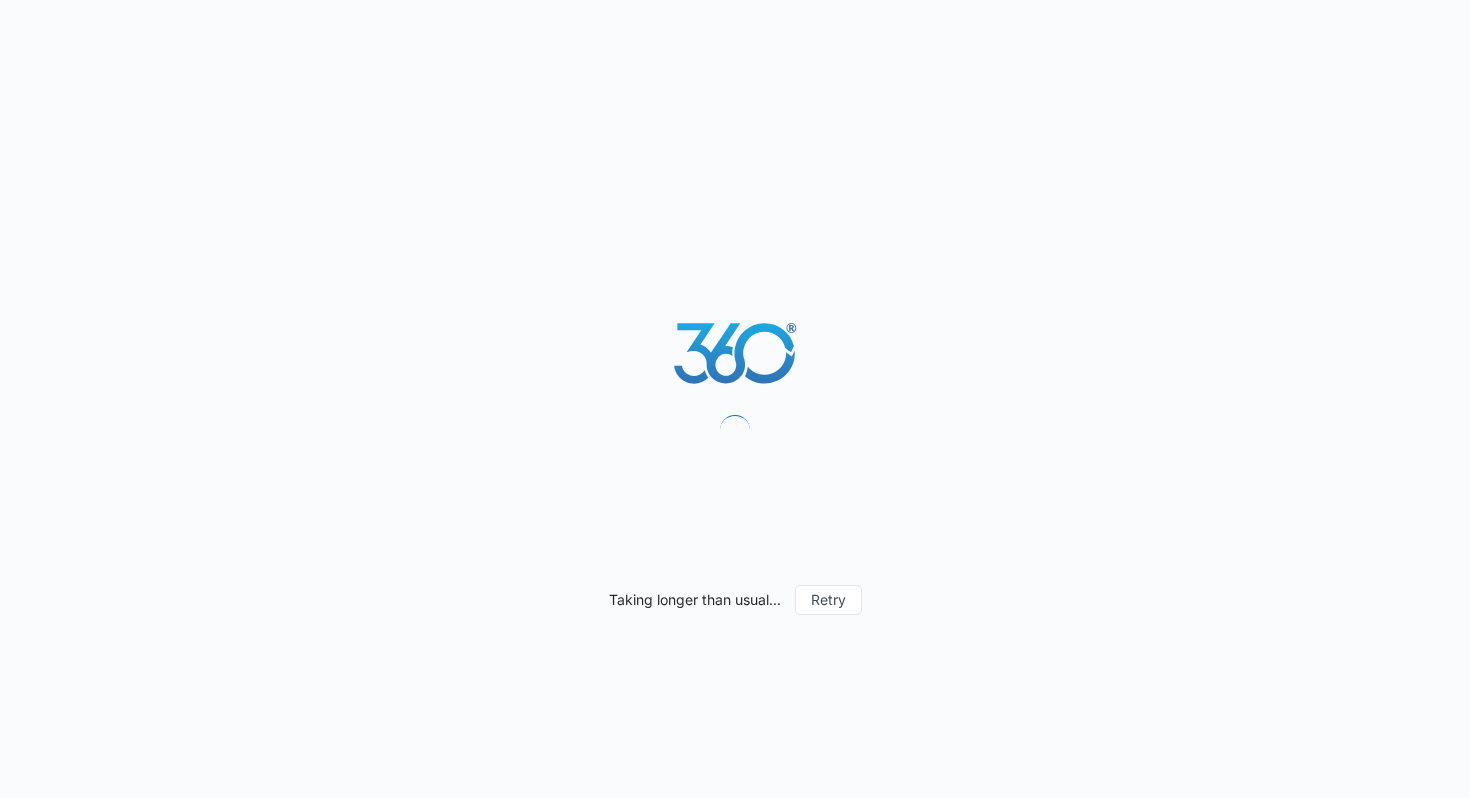 scroll, scrollTop: 0, scrollLeft: 0, axis: both 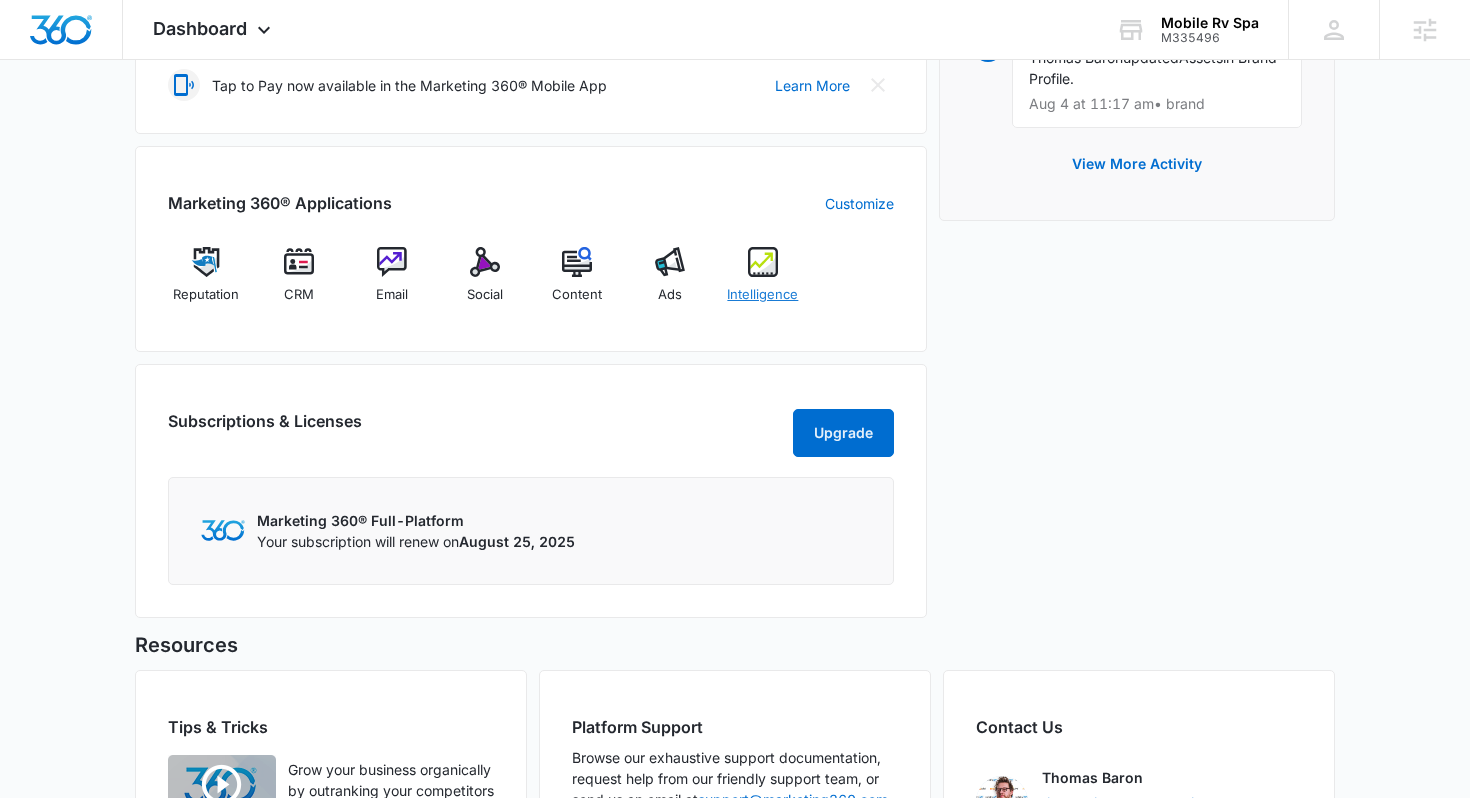 click on "Intelligence" at bounding box center (763, 283) 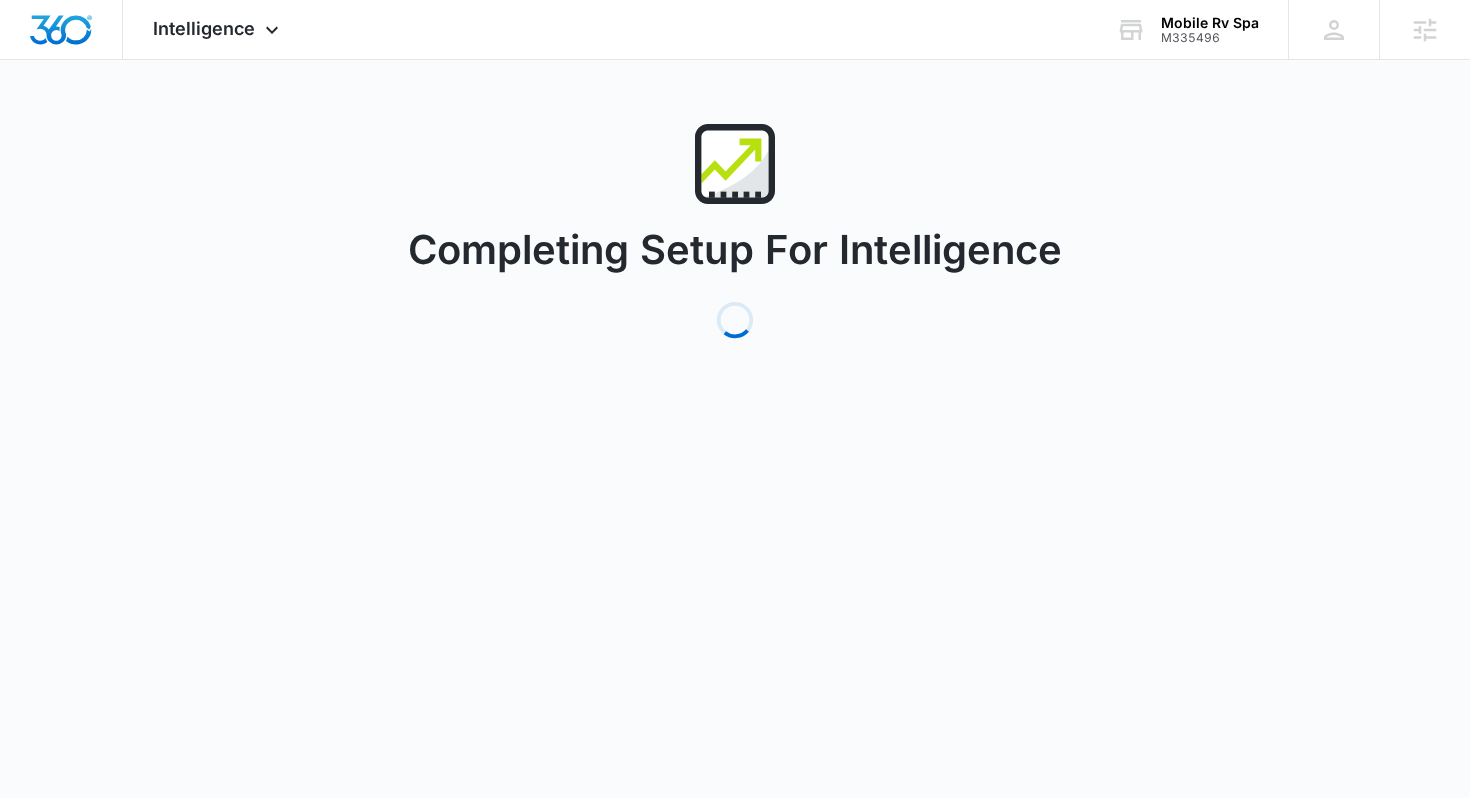 scroll, scrollTop: 0, scrollLeft: 0, axis: both 